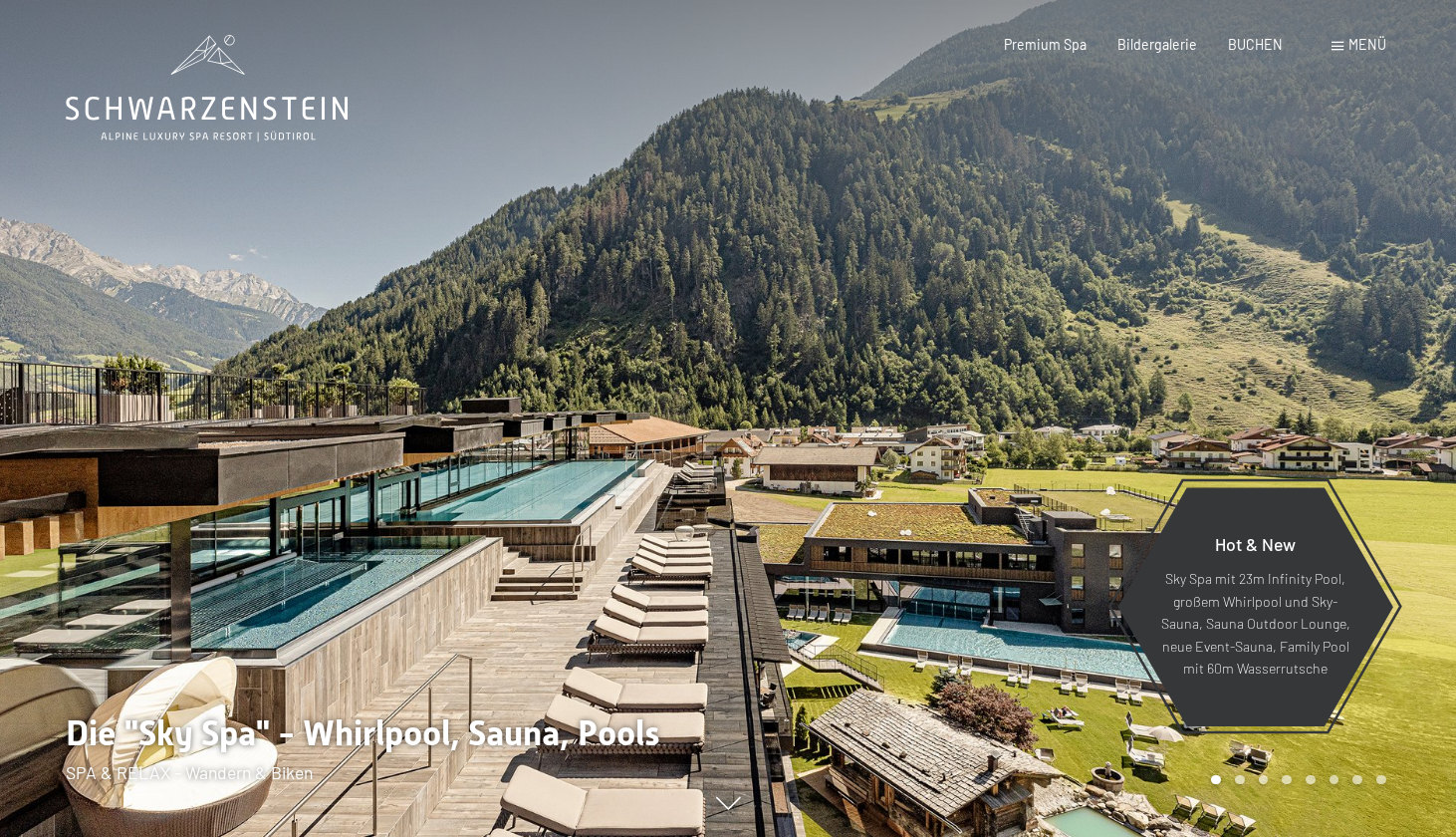 scroll, scrollTop: 0, scrollLeft: 0, axis: both 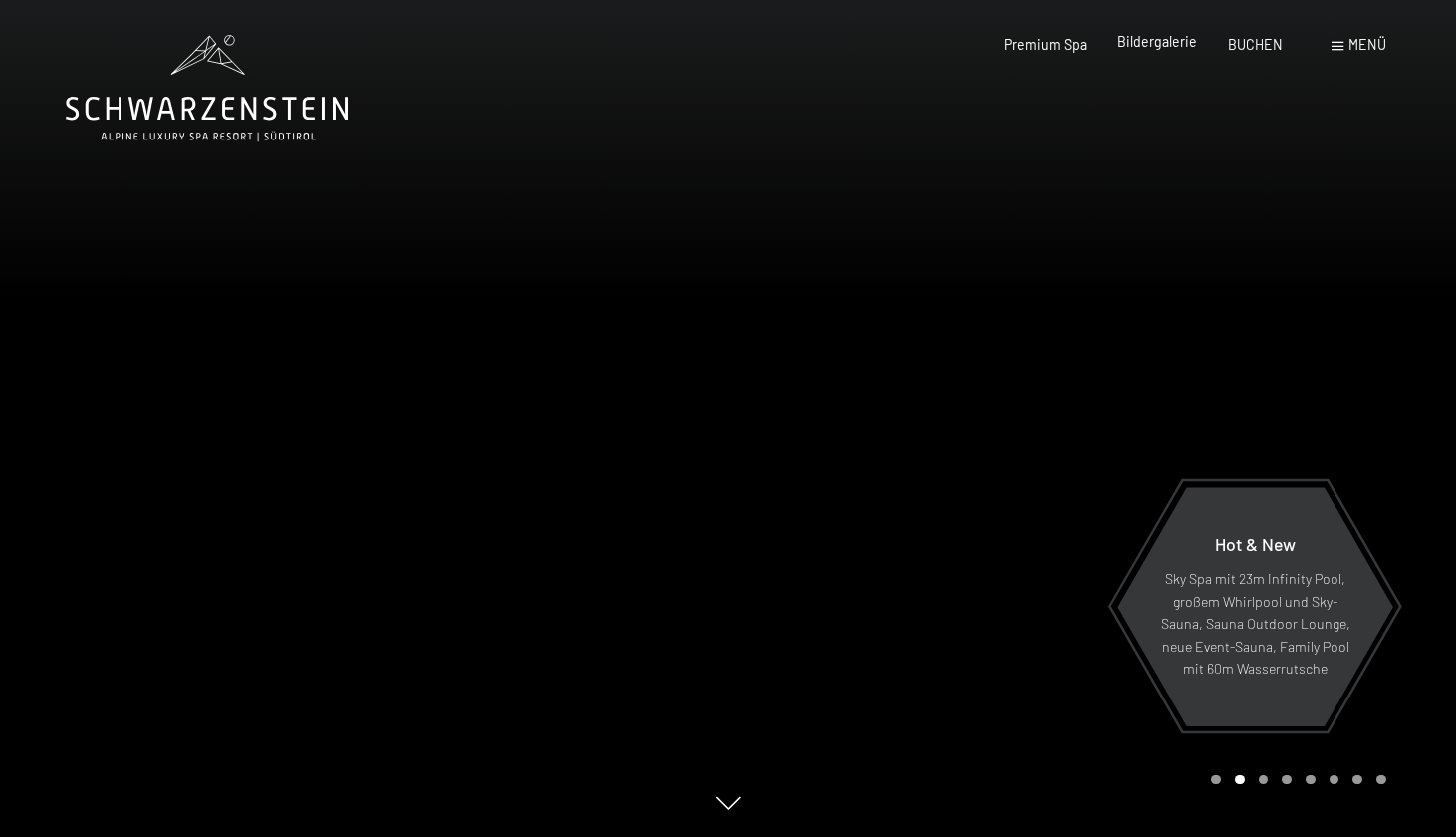click on "Bildergalerie" at bounding box center [1157, 41] 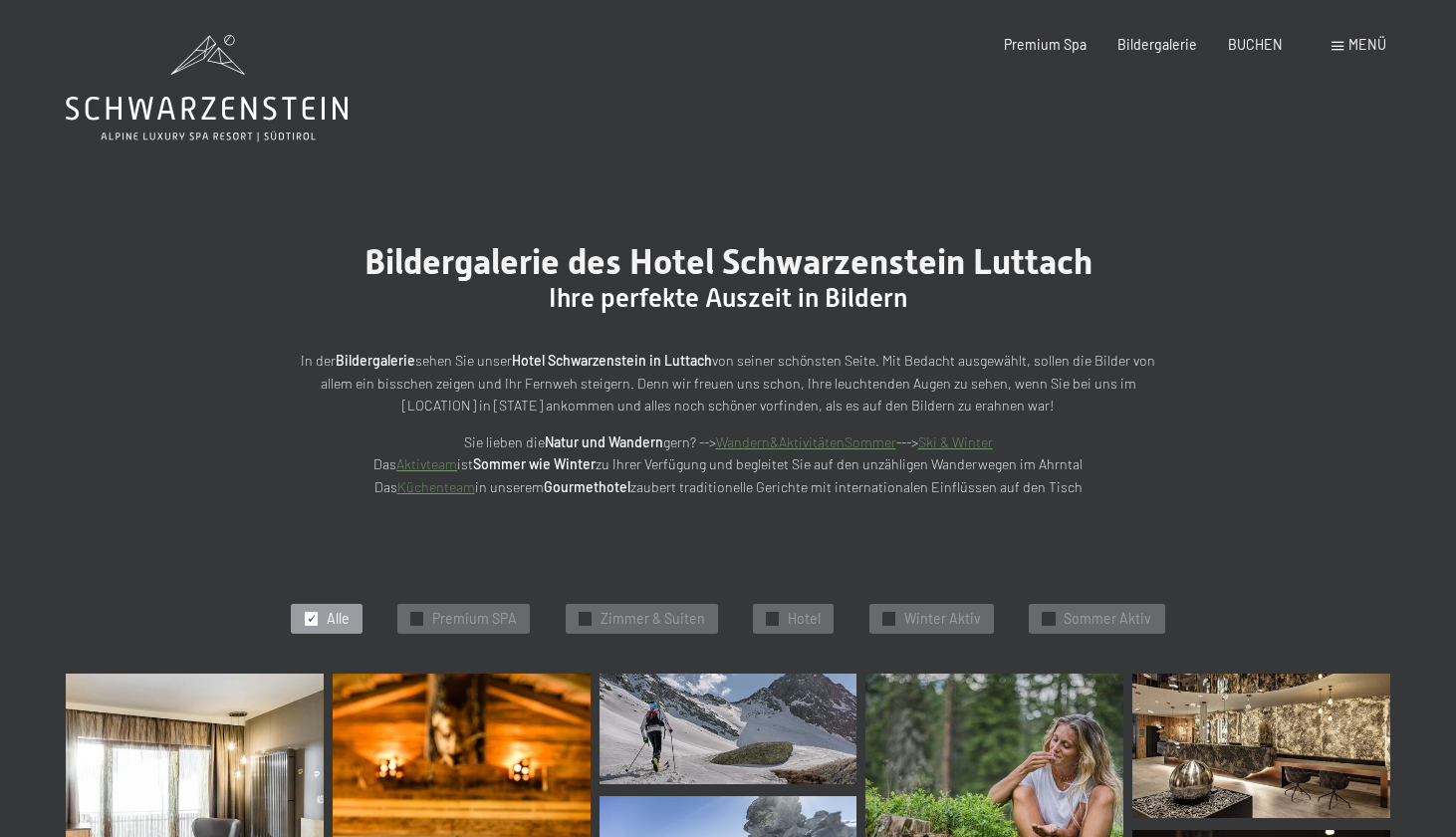 scroll, scrollTop: 0, scrollLeft: 0, axis: both 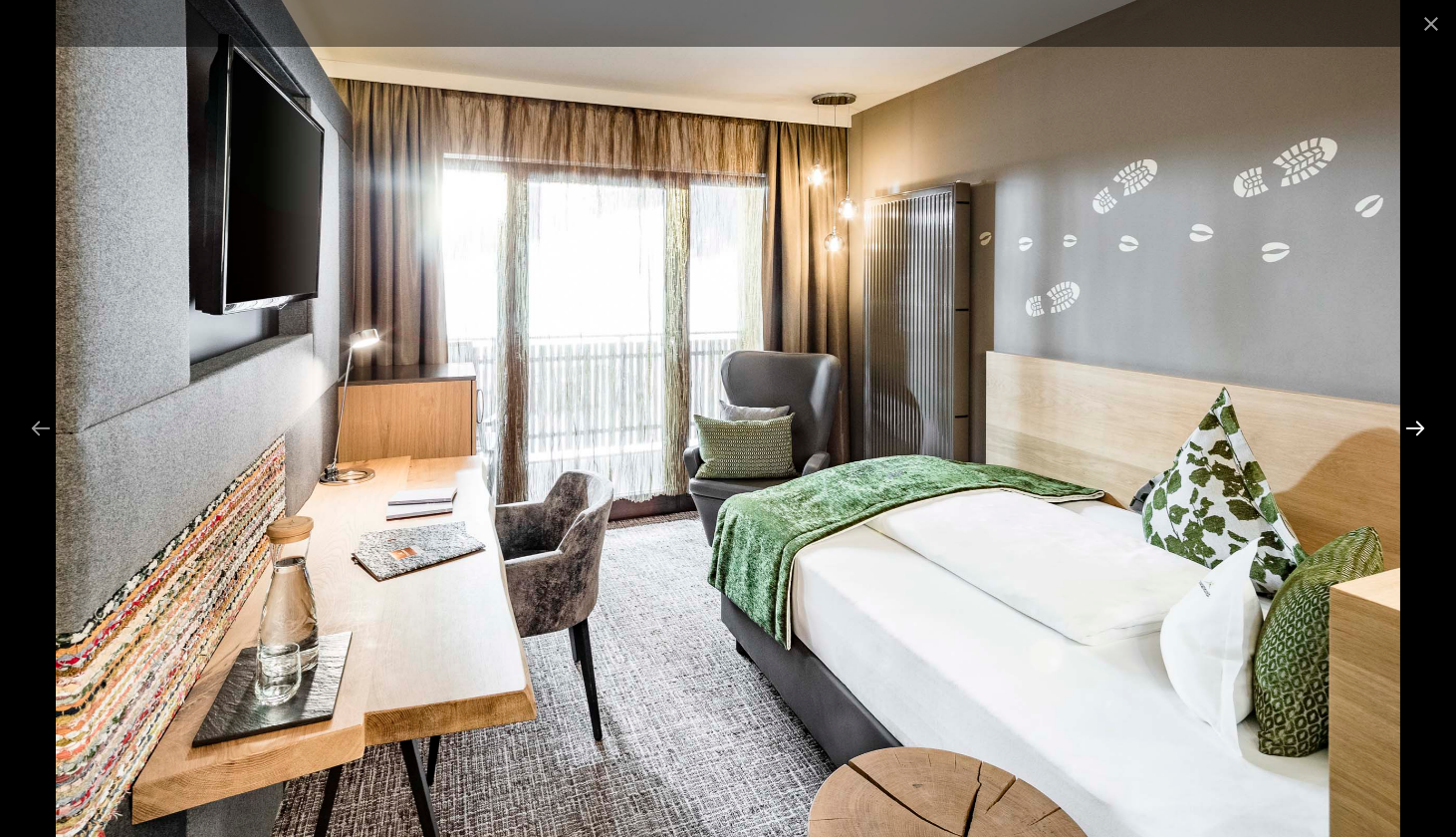 click at bounding box center (1415, 427) 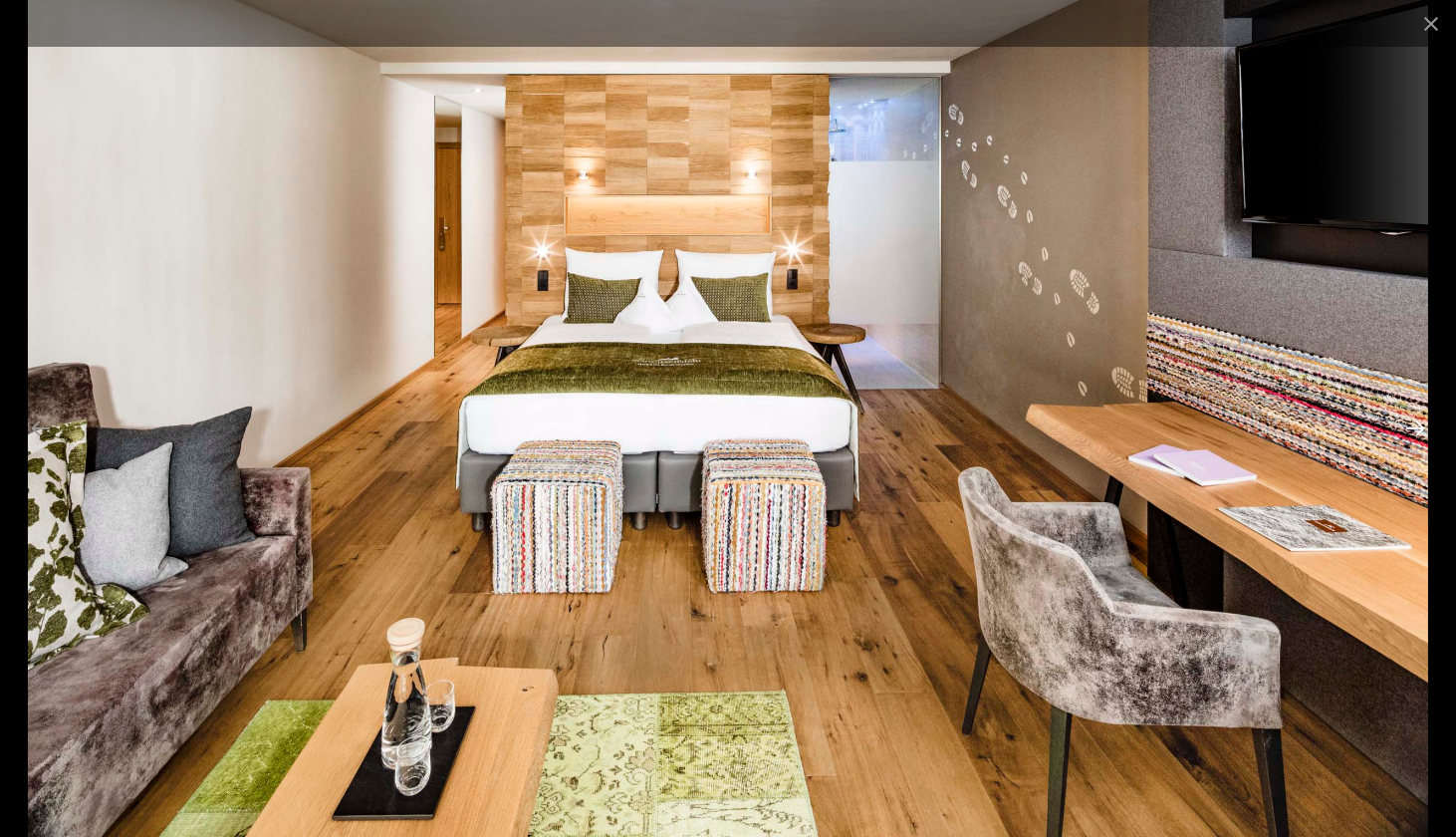 click at bounding box center [1415, 427] 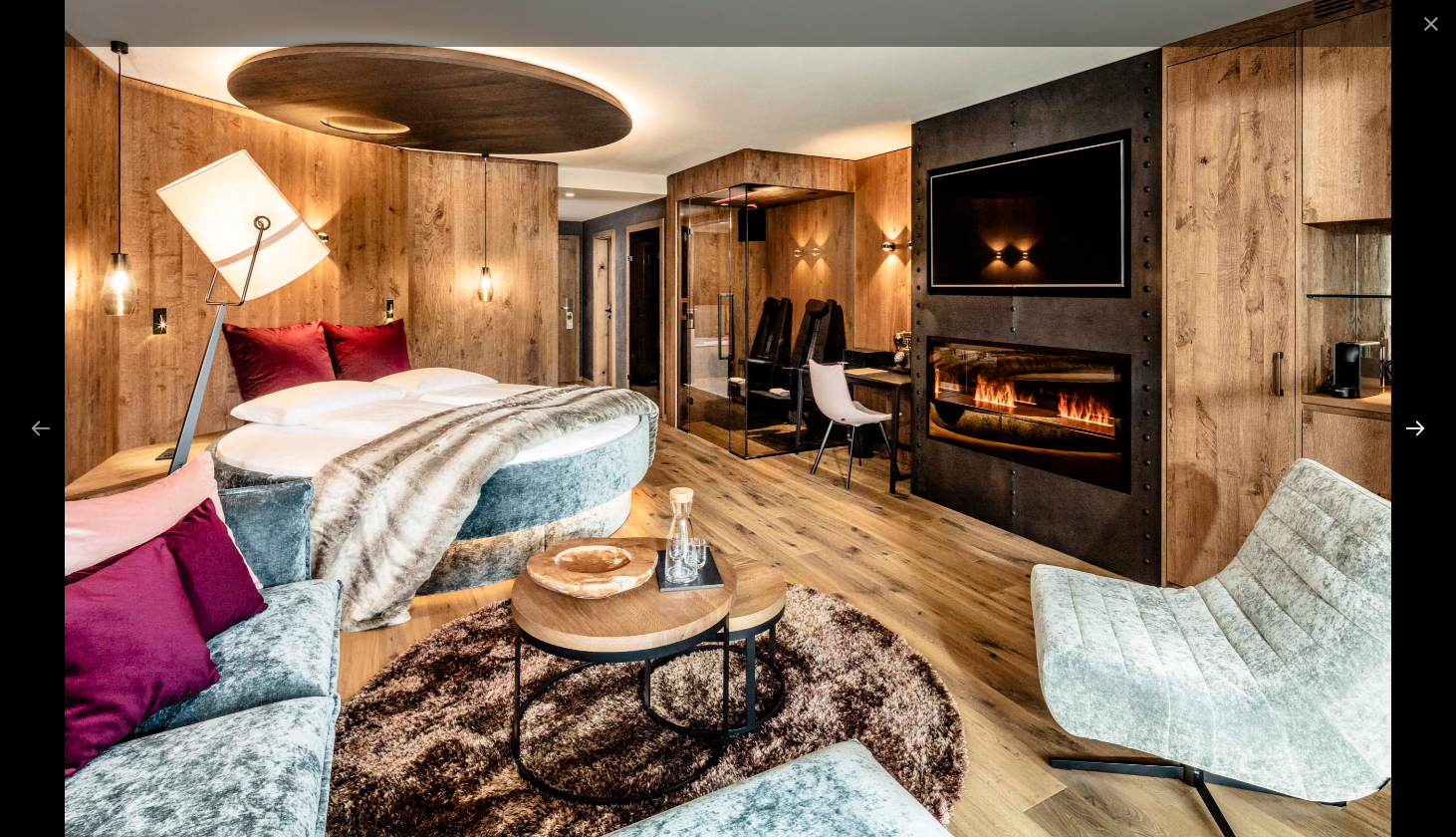 click at bounding box center (1415, 427) 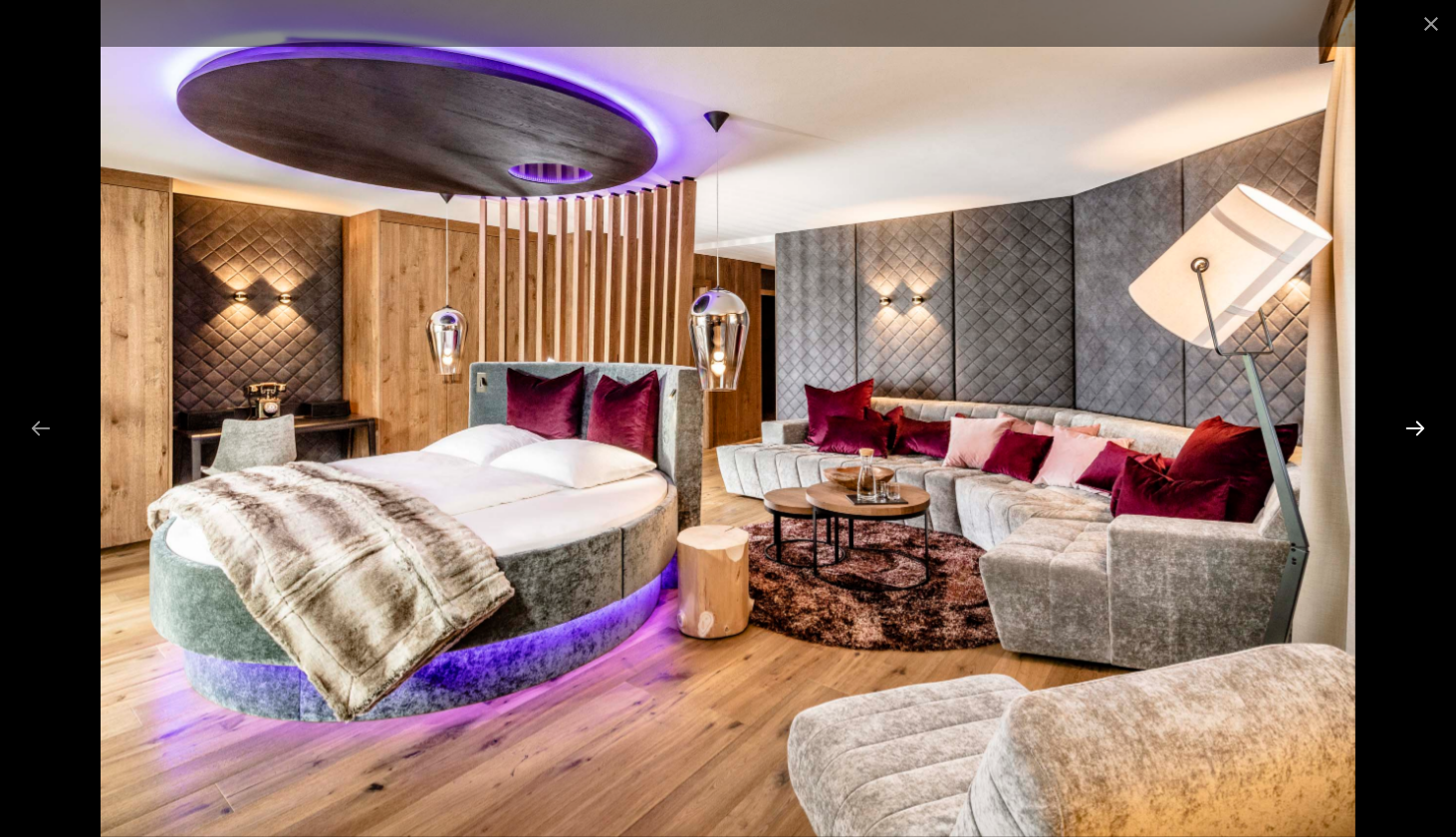 click at bounding box center [1415, 427] 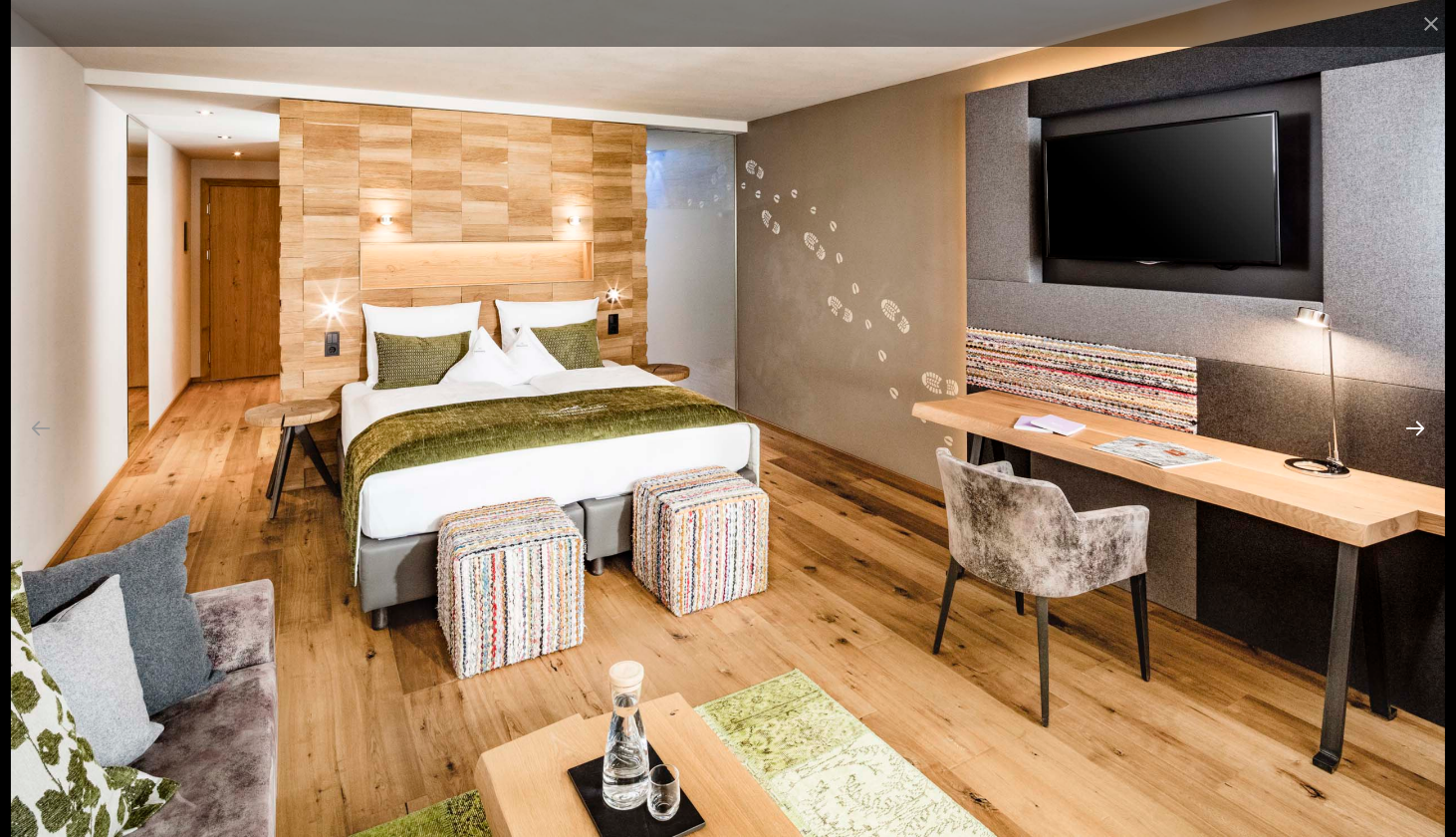 click at bounding box center (1415, 427) 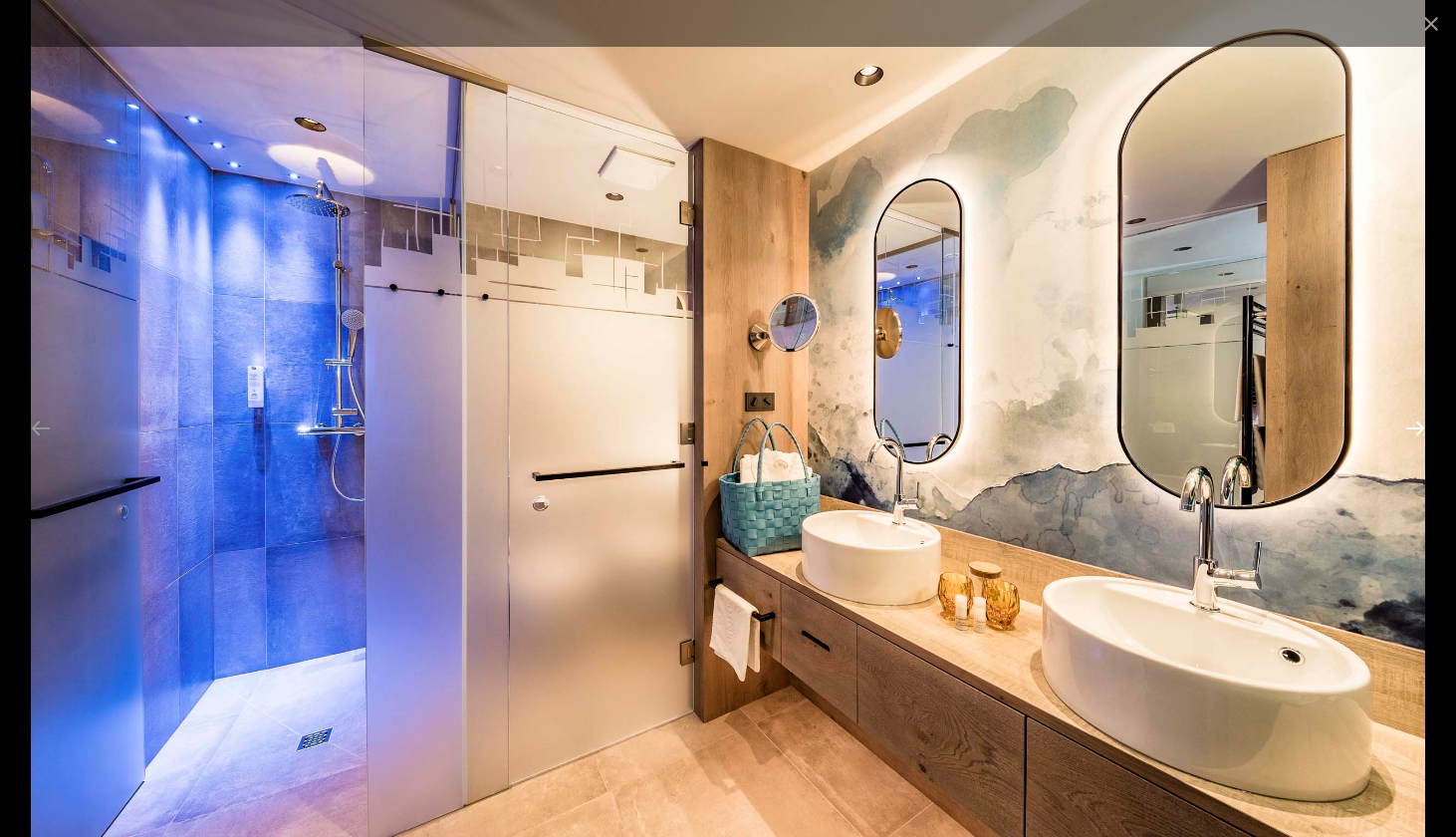 click at bounding box center (1415, 427) 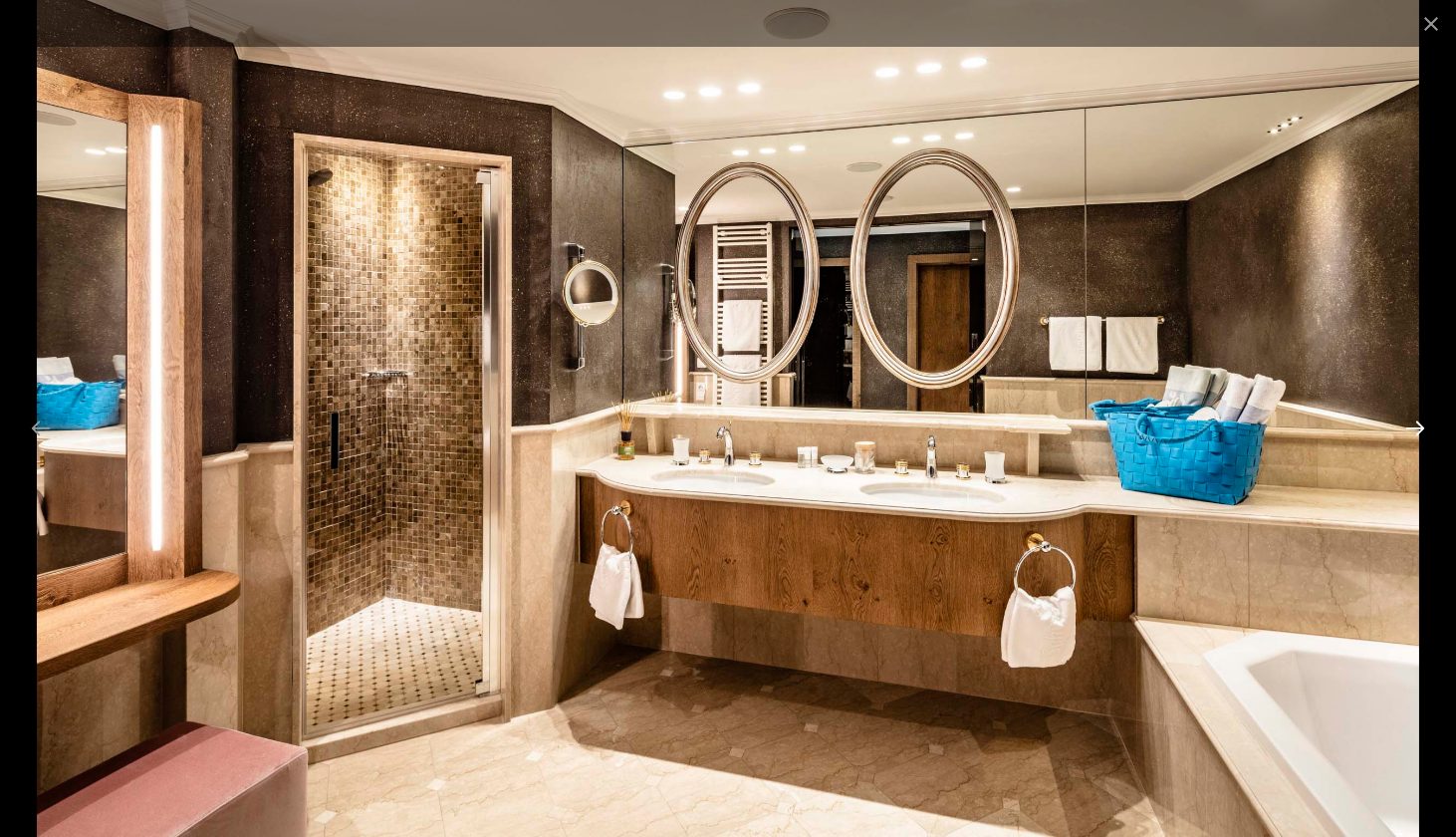 click at bounding box center (1415, 427) 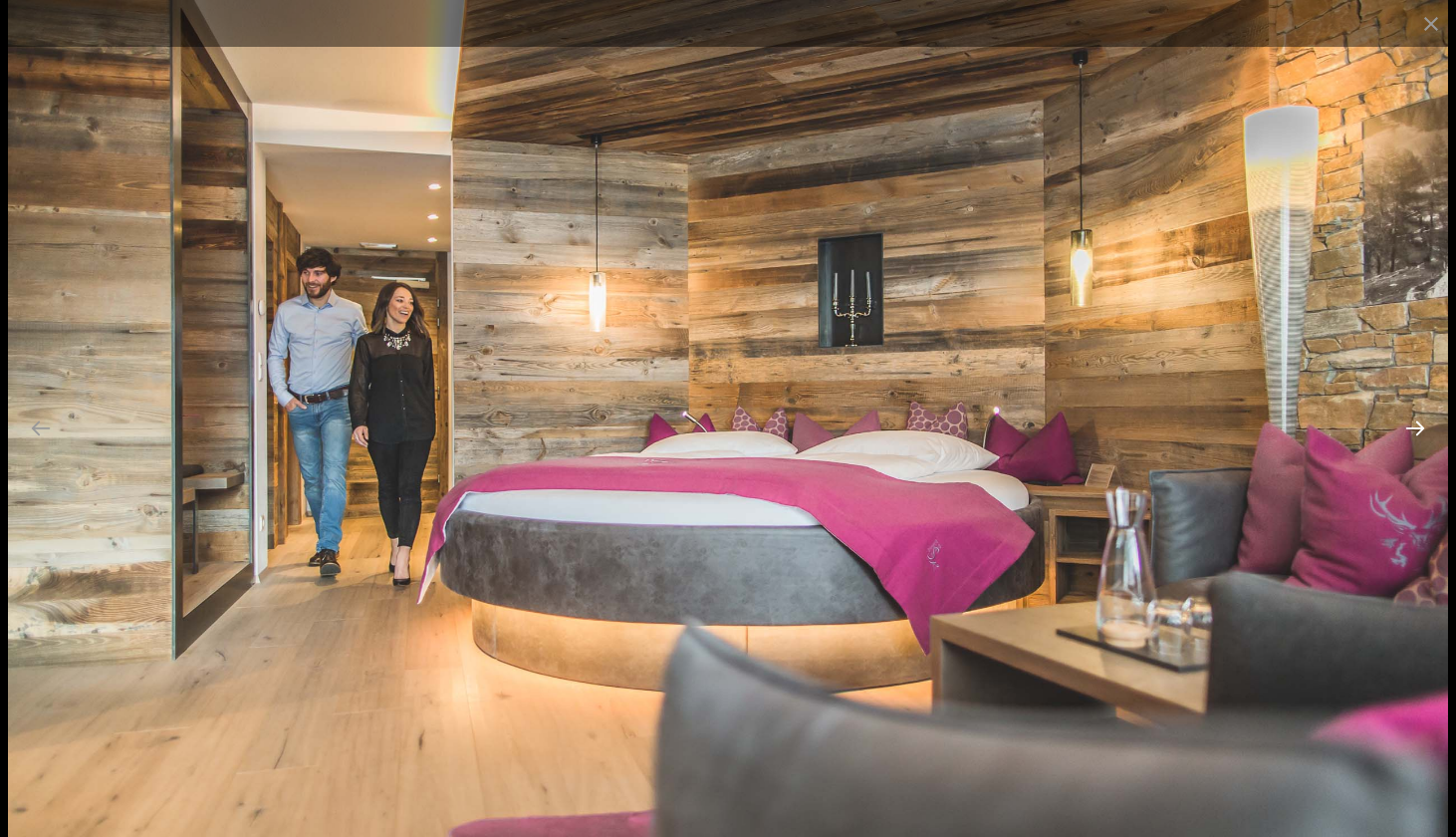 click at bounding box center (1415, 427) 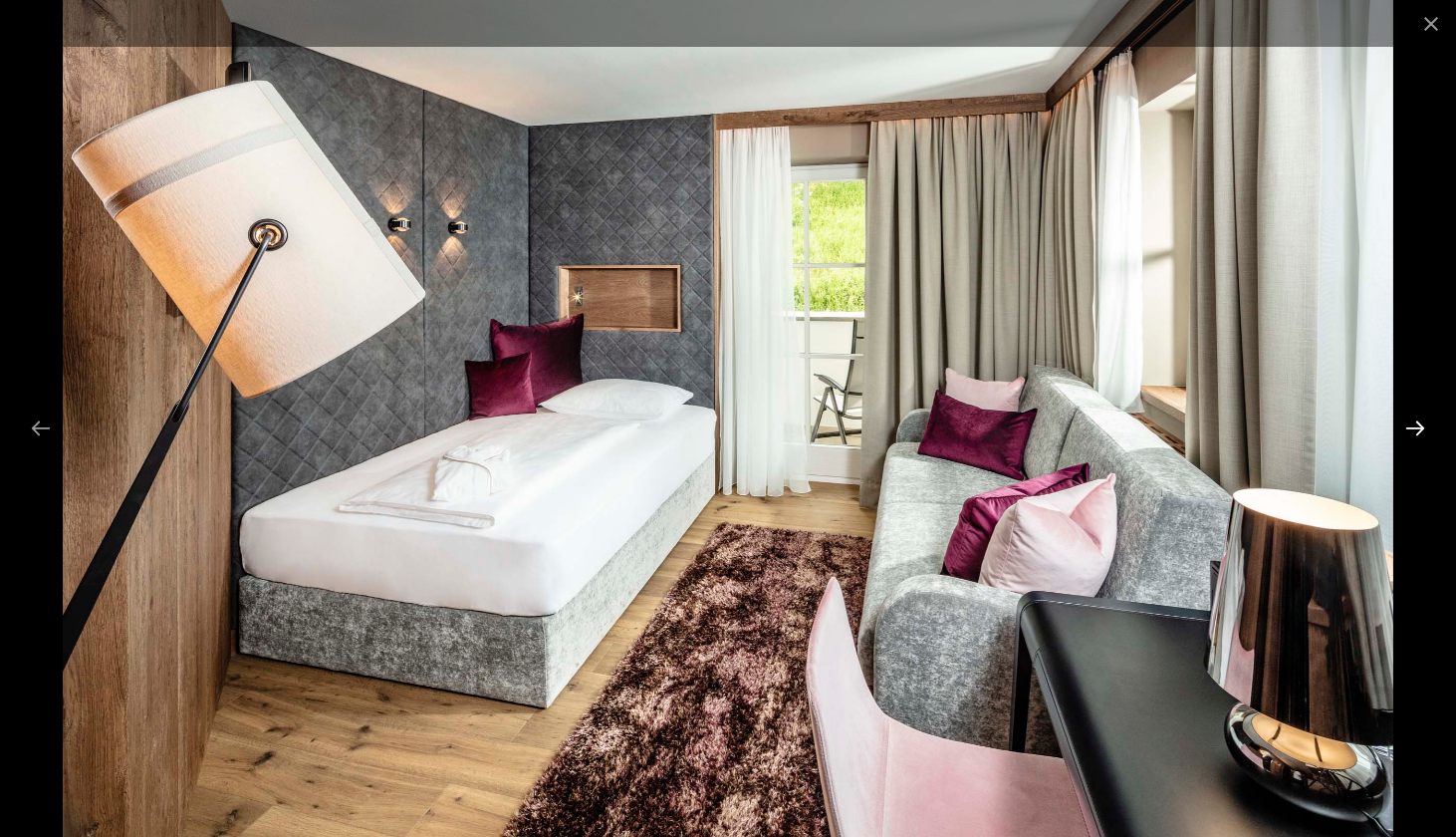 click at bounding box center (1415, 427) 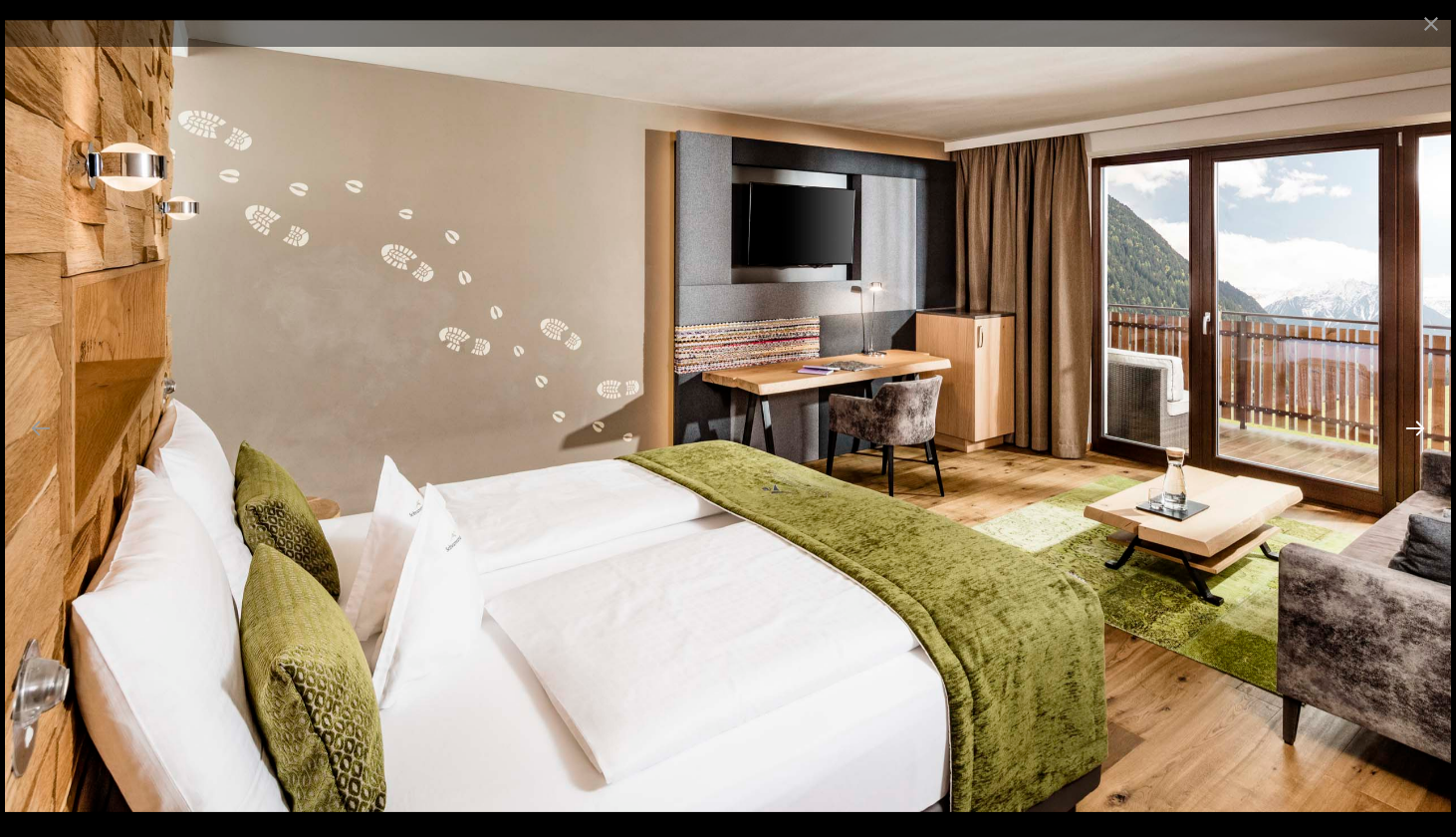 click at bounding box center (1415, 427) 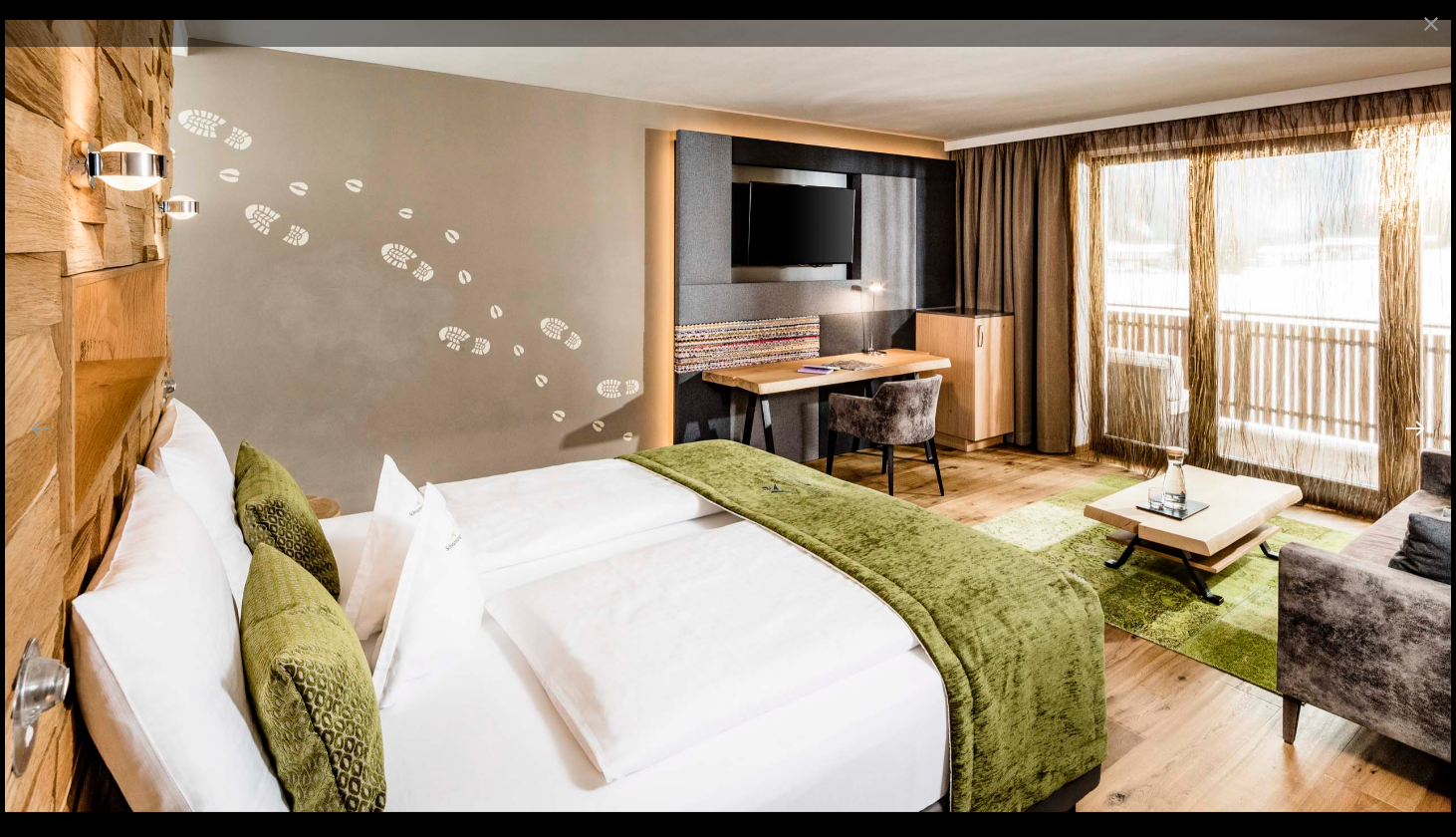 click at bounding box center [1415, 427] 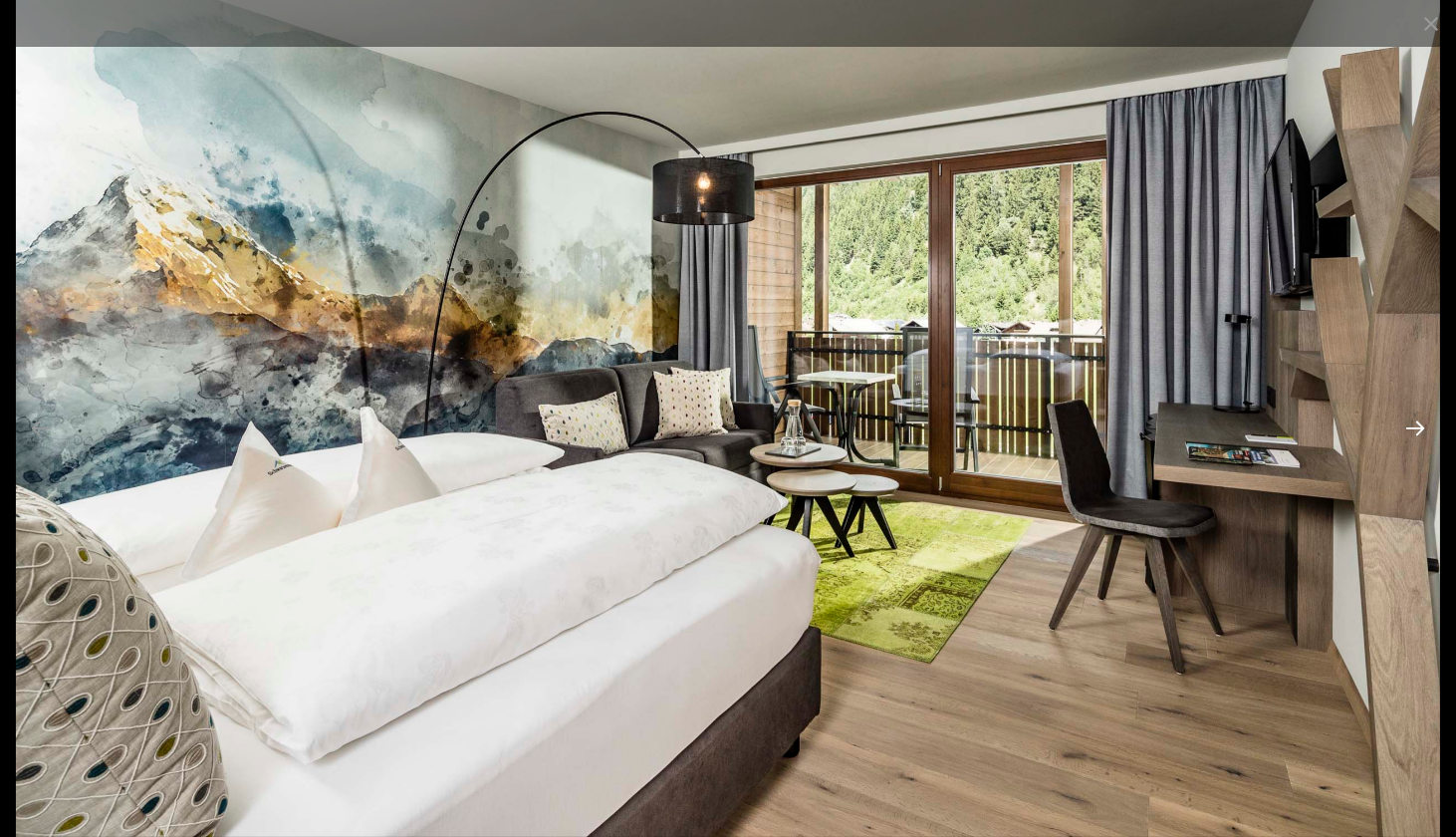 click at bounding box center (1415, 427) 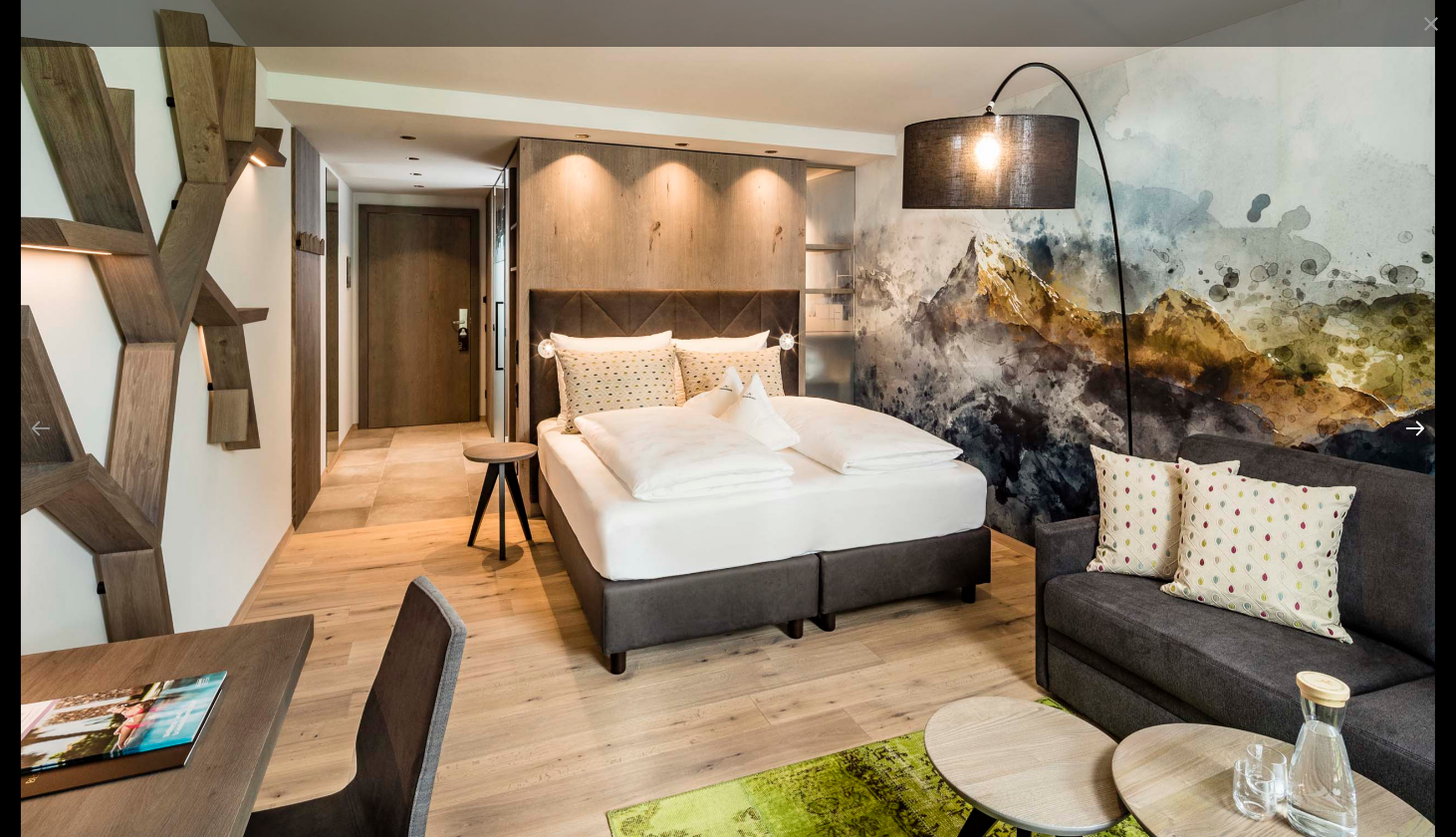 click at bounding box center [1415, 427] 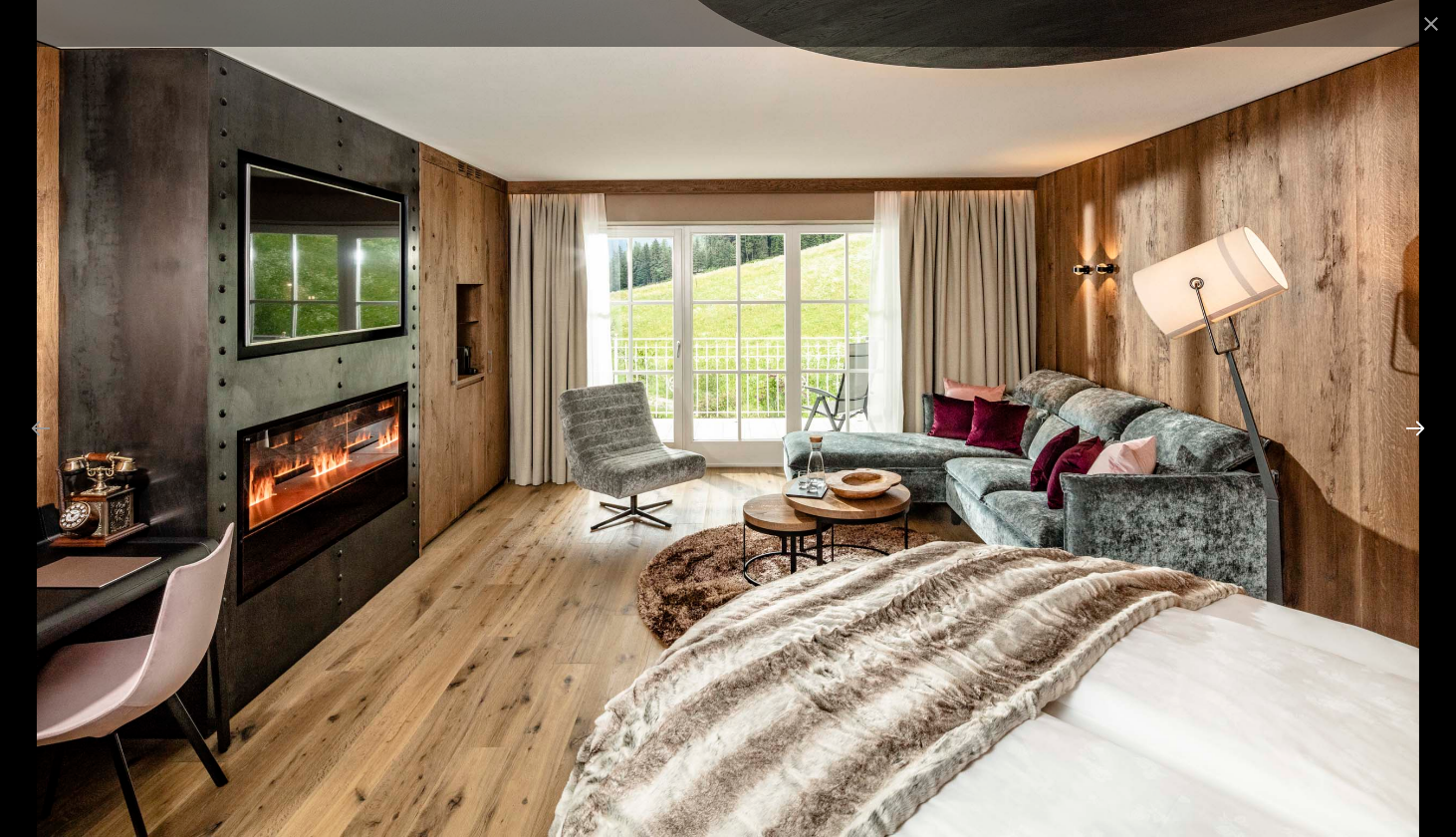 click at bounding box center (1415, 427) 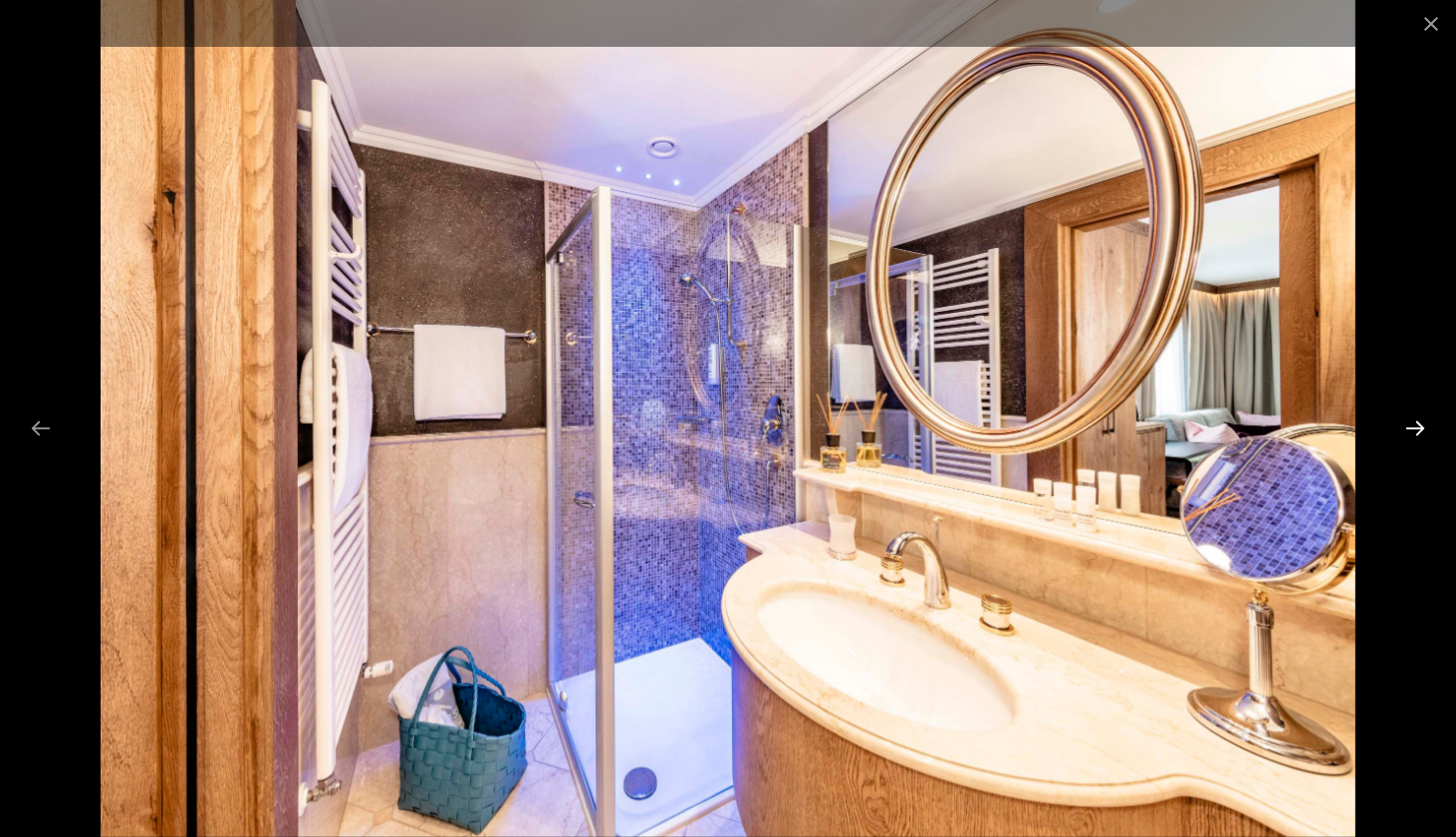 click at bounding box center [1415, 427] 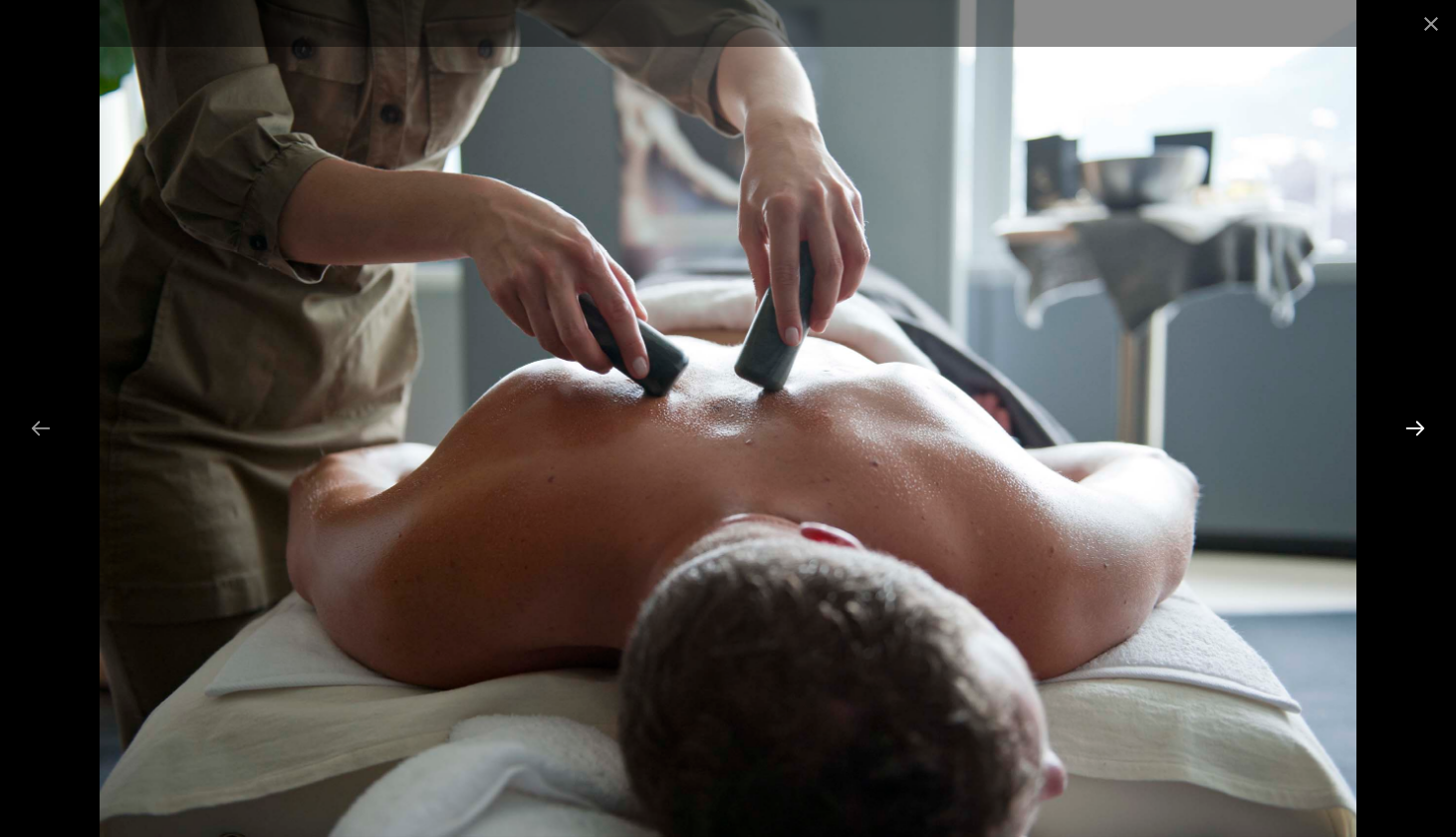 click at bounding box center (1415, 427) 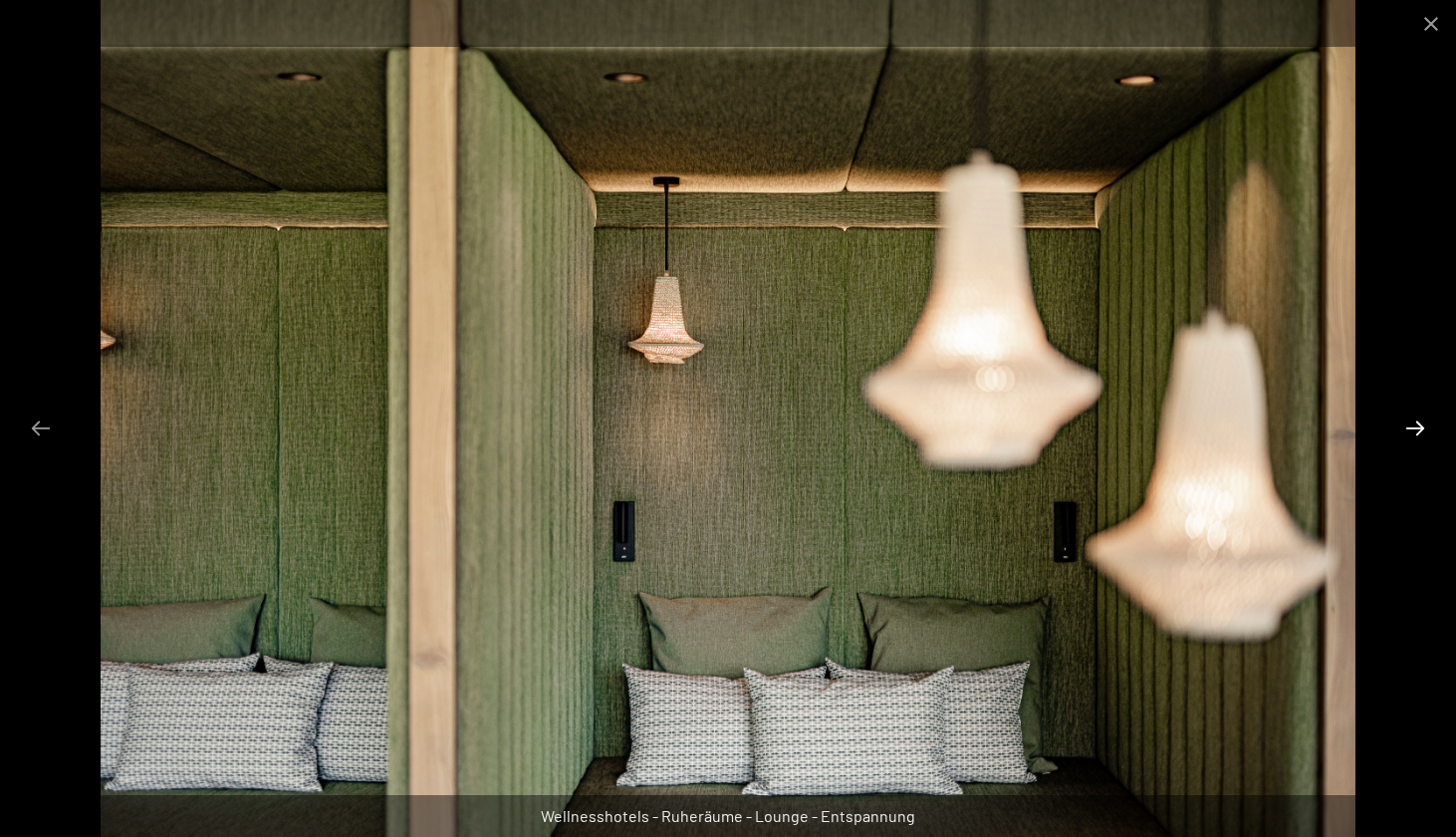 click at bounding box center [1415, 427] 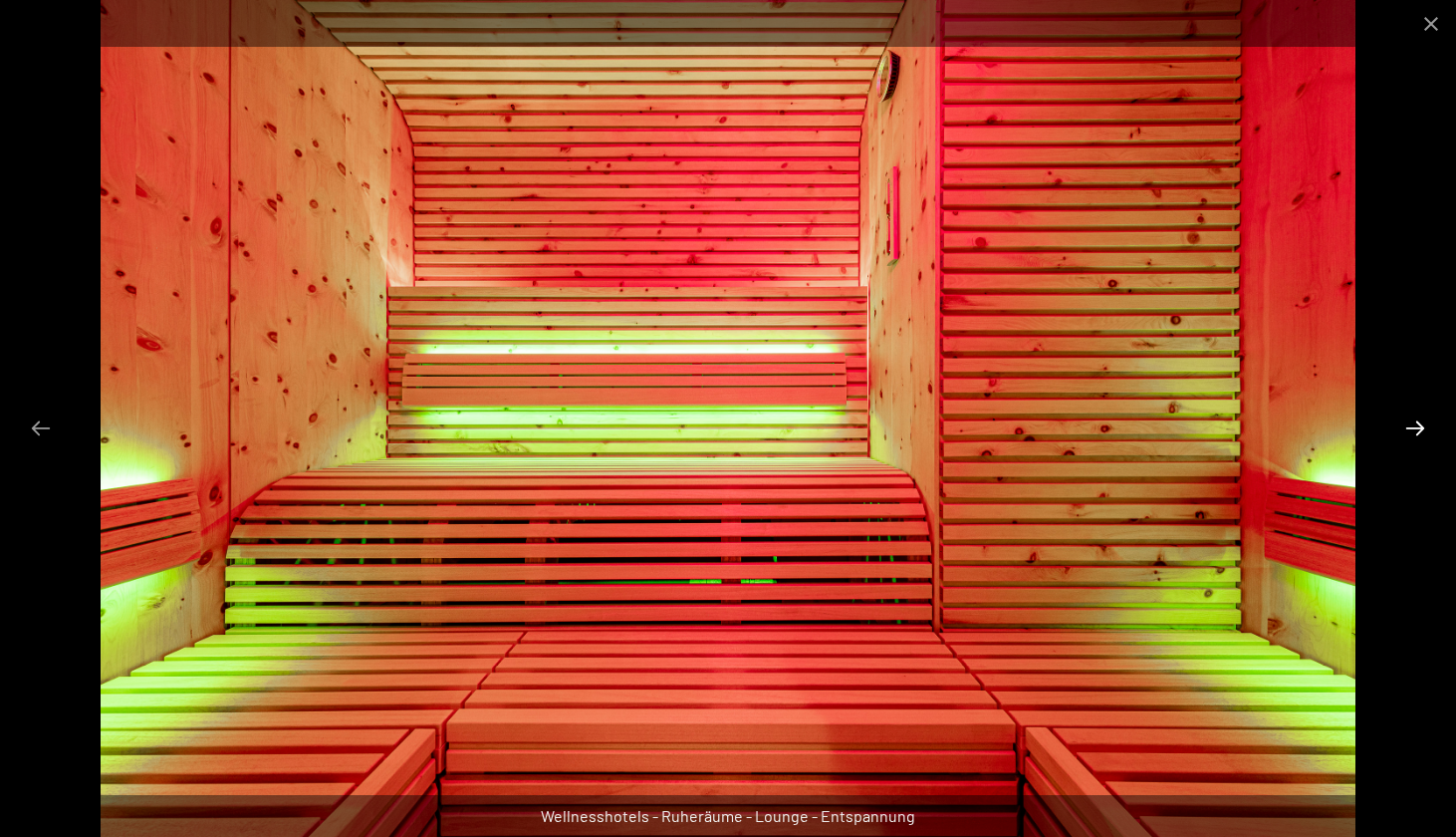 click at bounding box center (1415, 427) 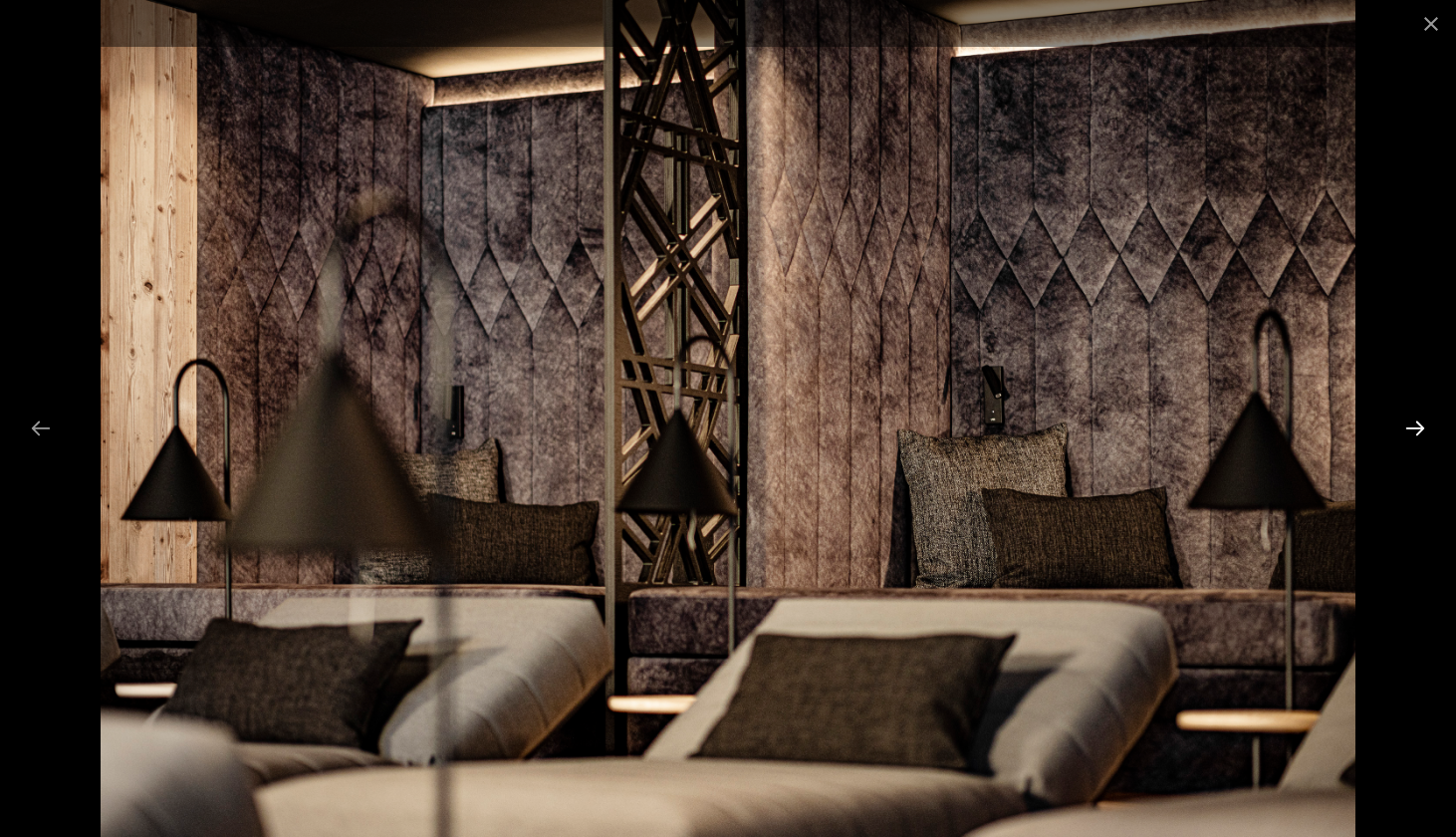 click at bounding box center (1415, 427) 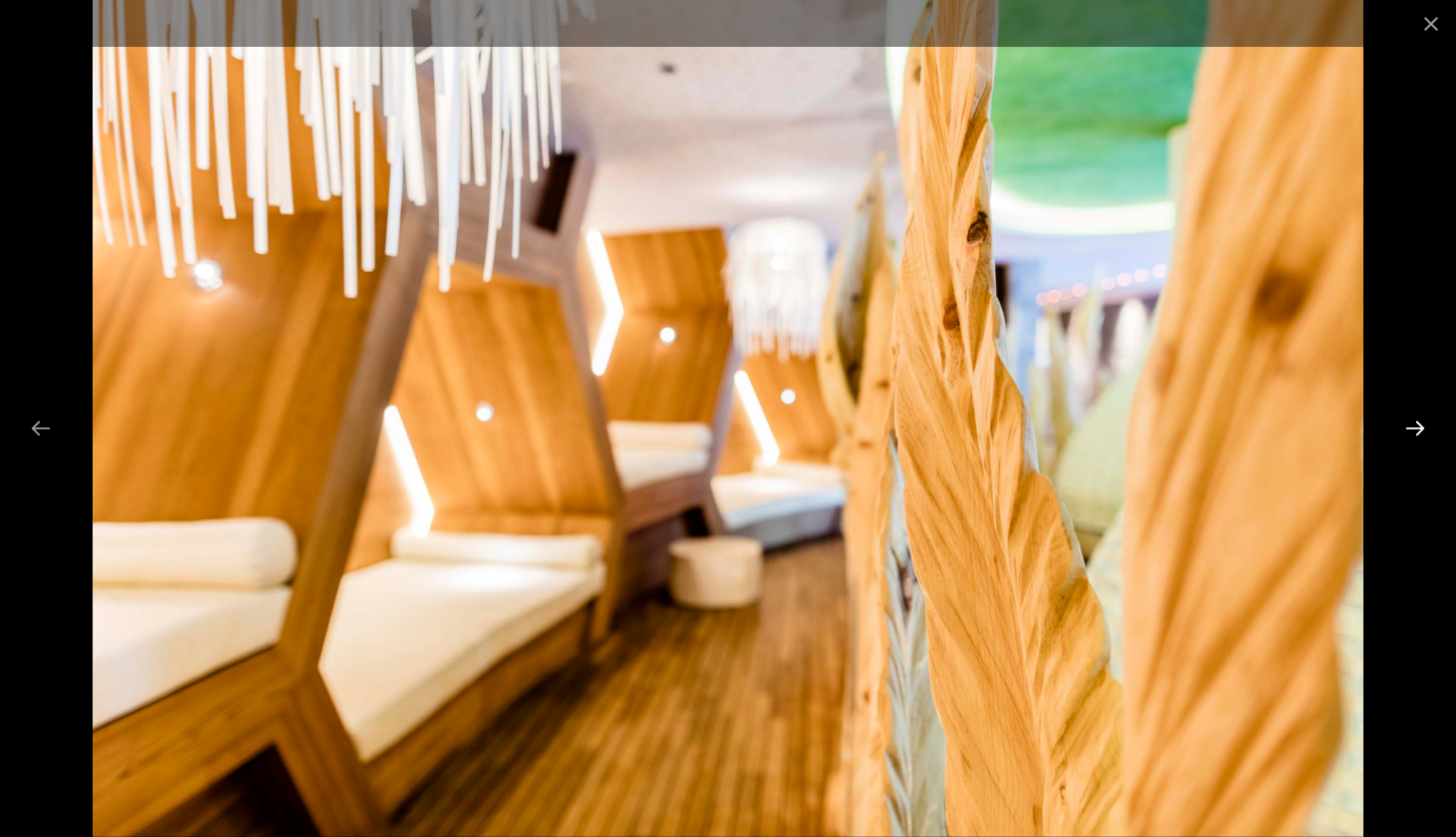 click at bounding box center (1415, 427) 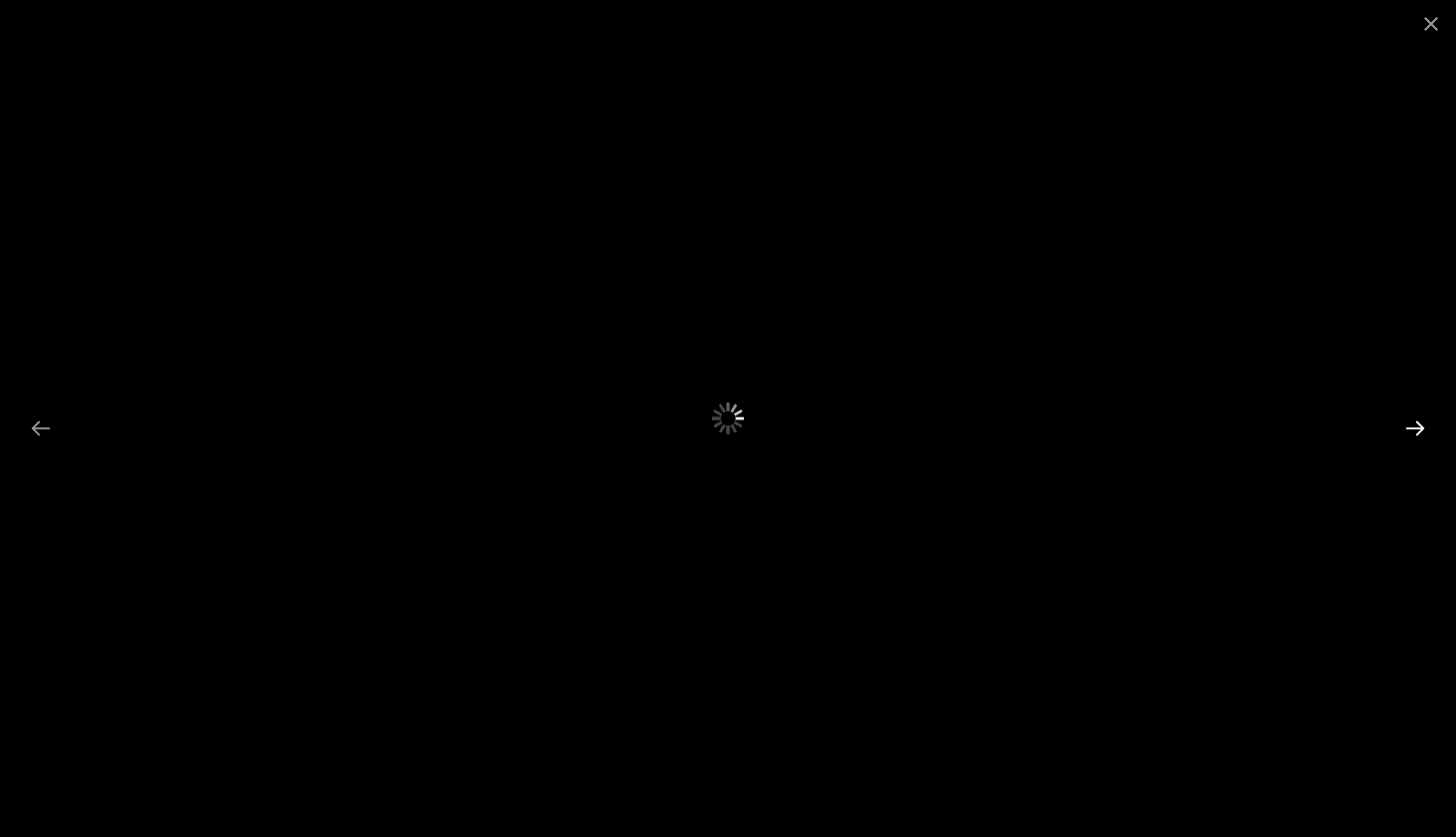 click at bounding box center (1415, 427) 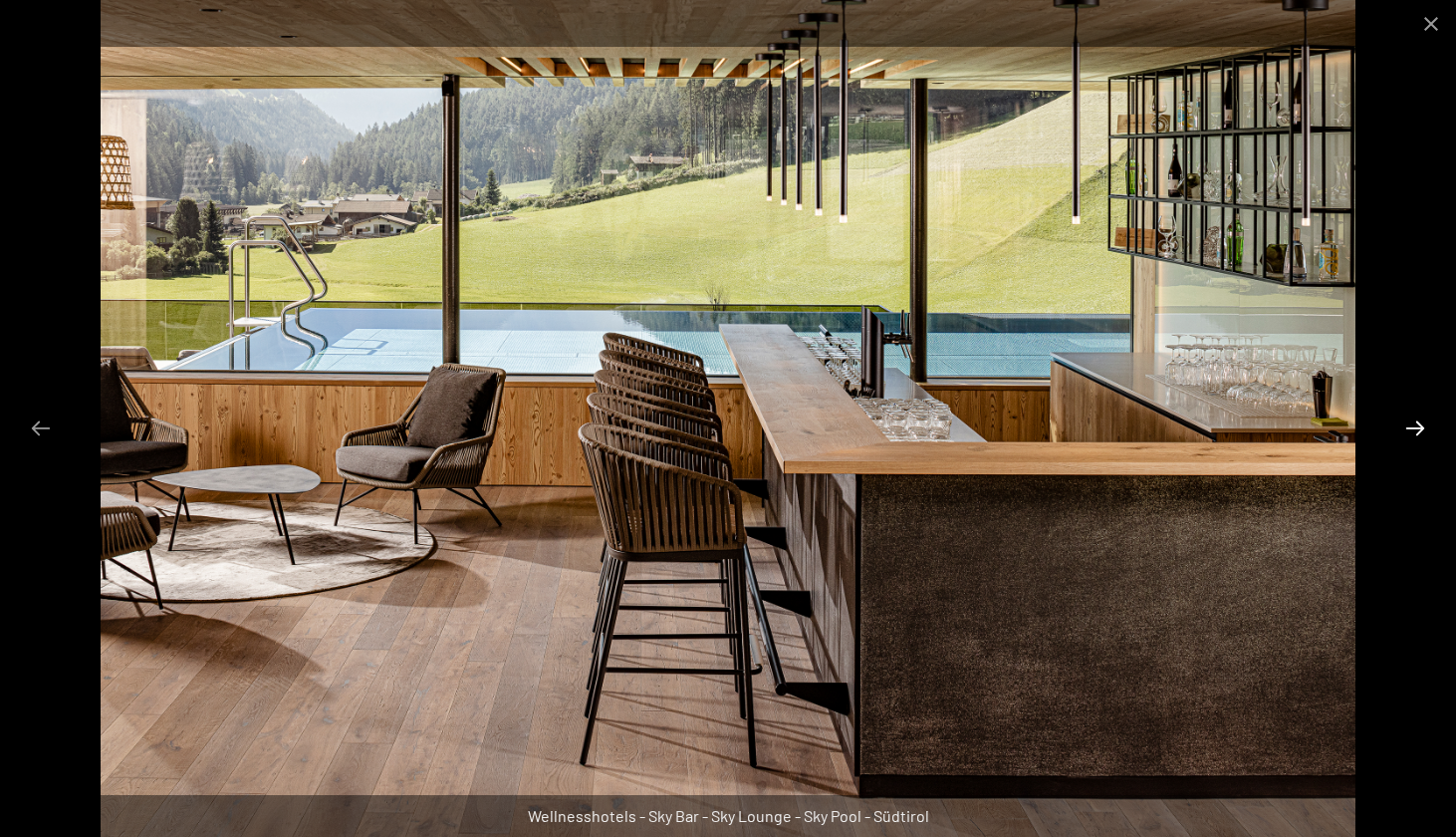 click at bounding box center (1415, 427) 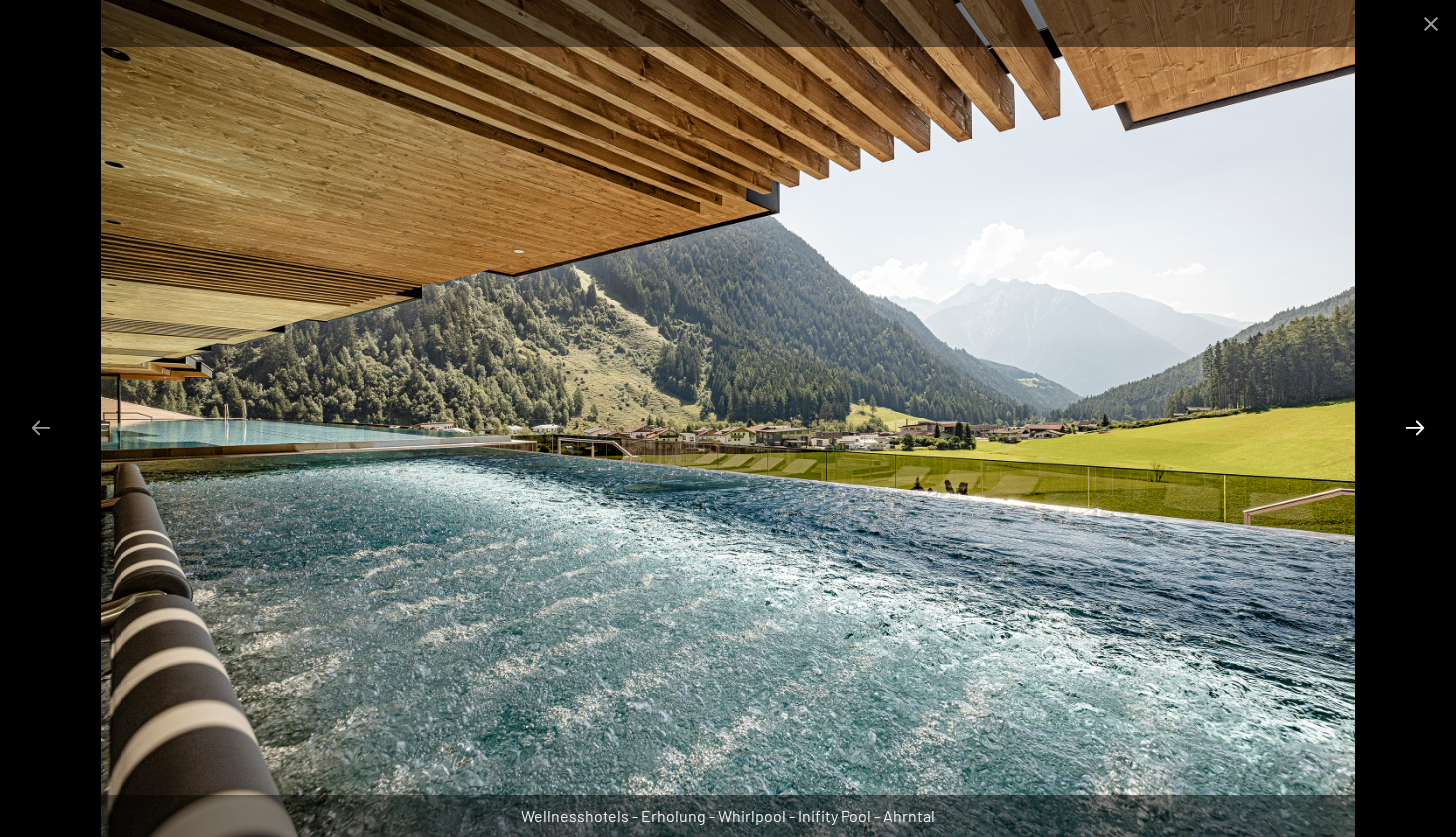 click at bounding box center [1415, 427] 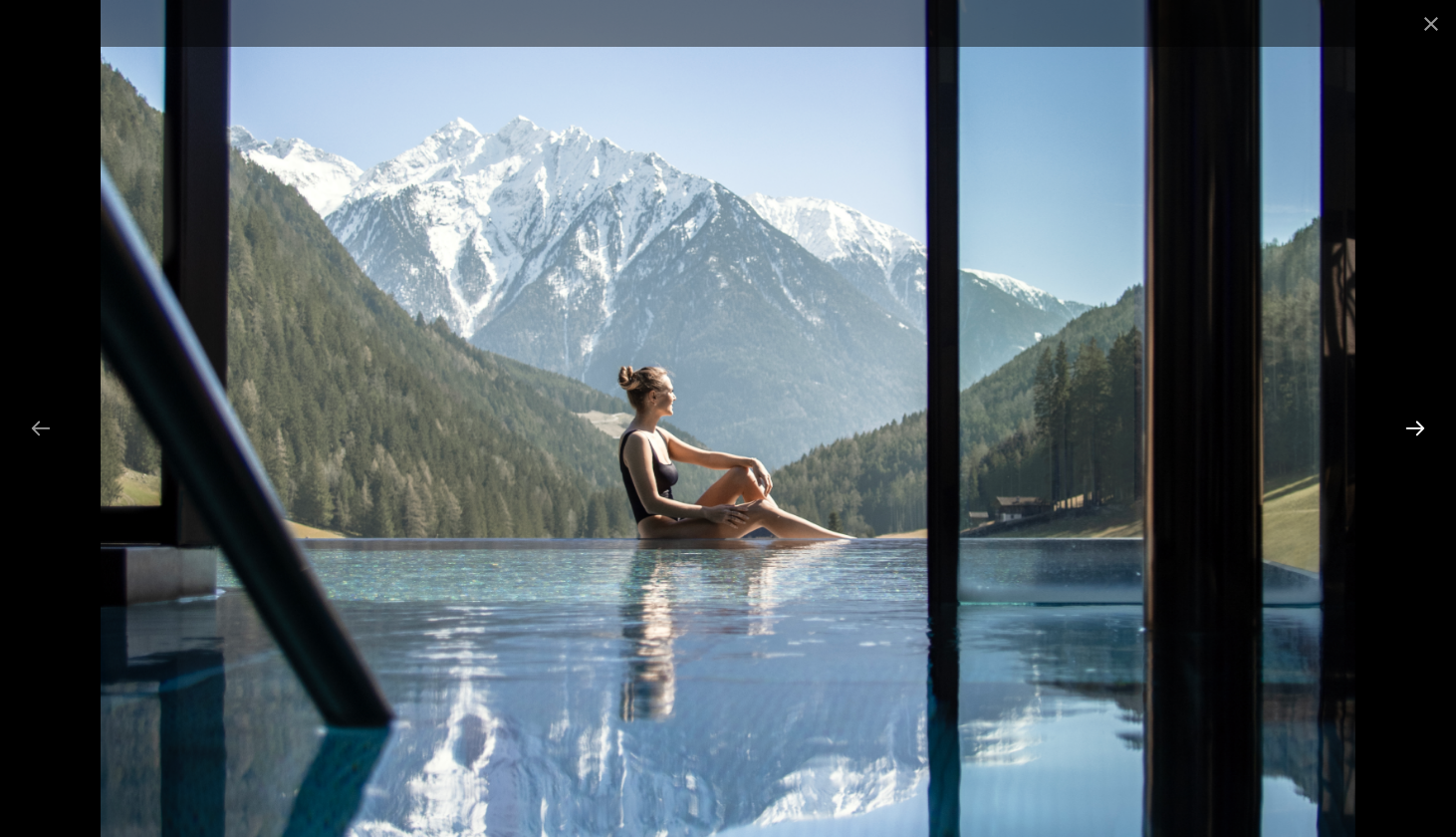 click at bounding box center (1415, 427) 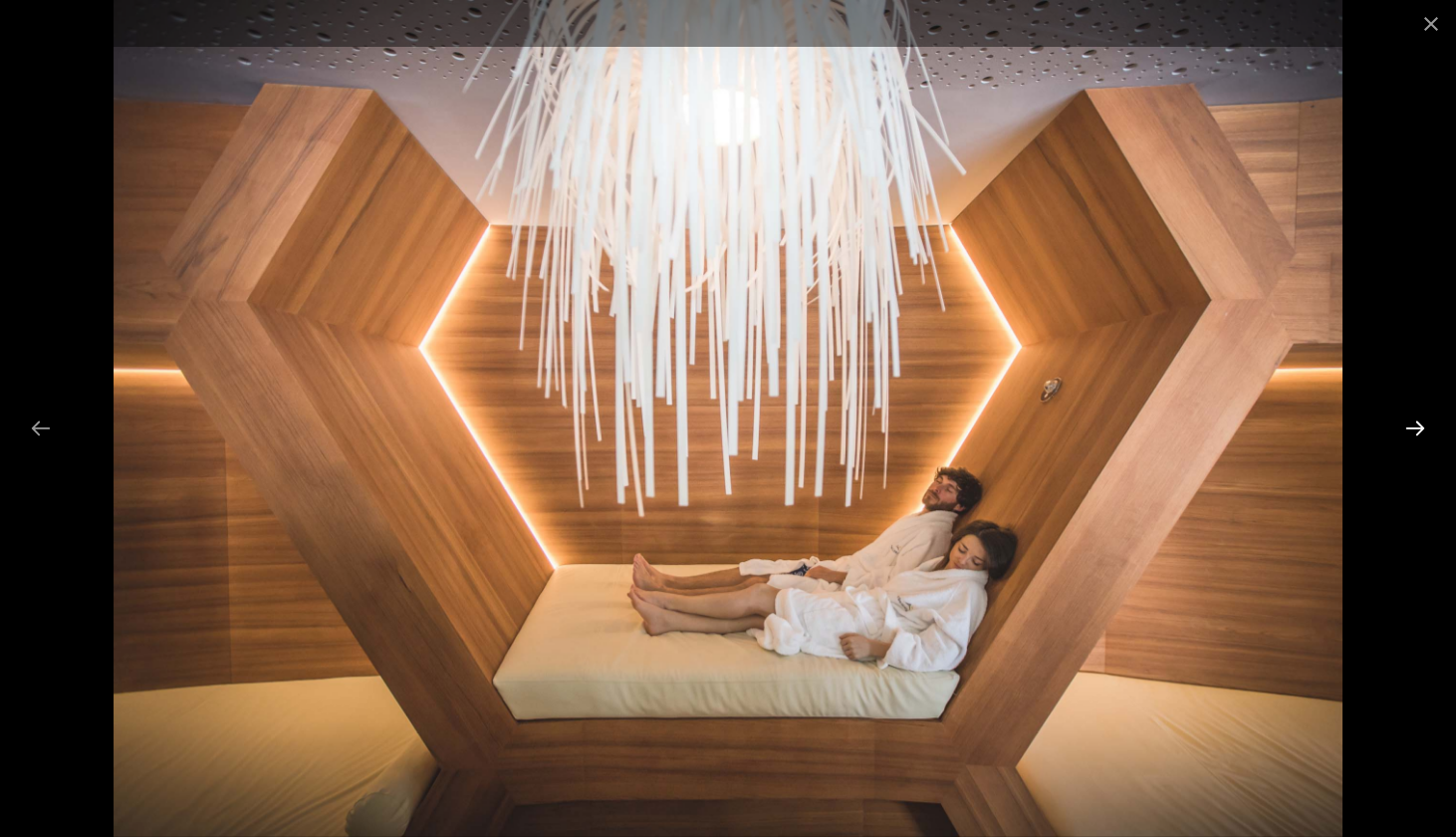 click at bounding box center [1415, 427] 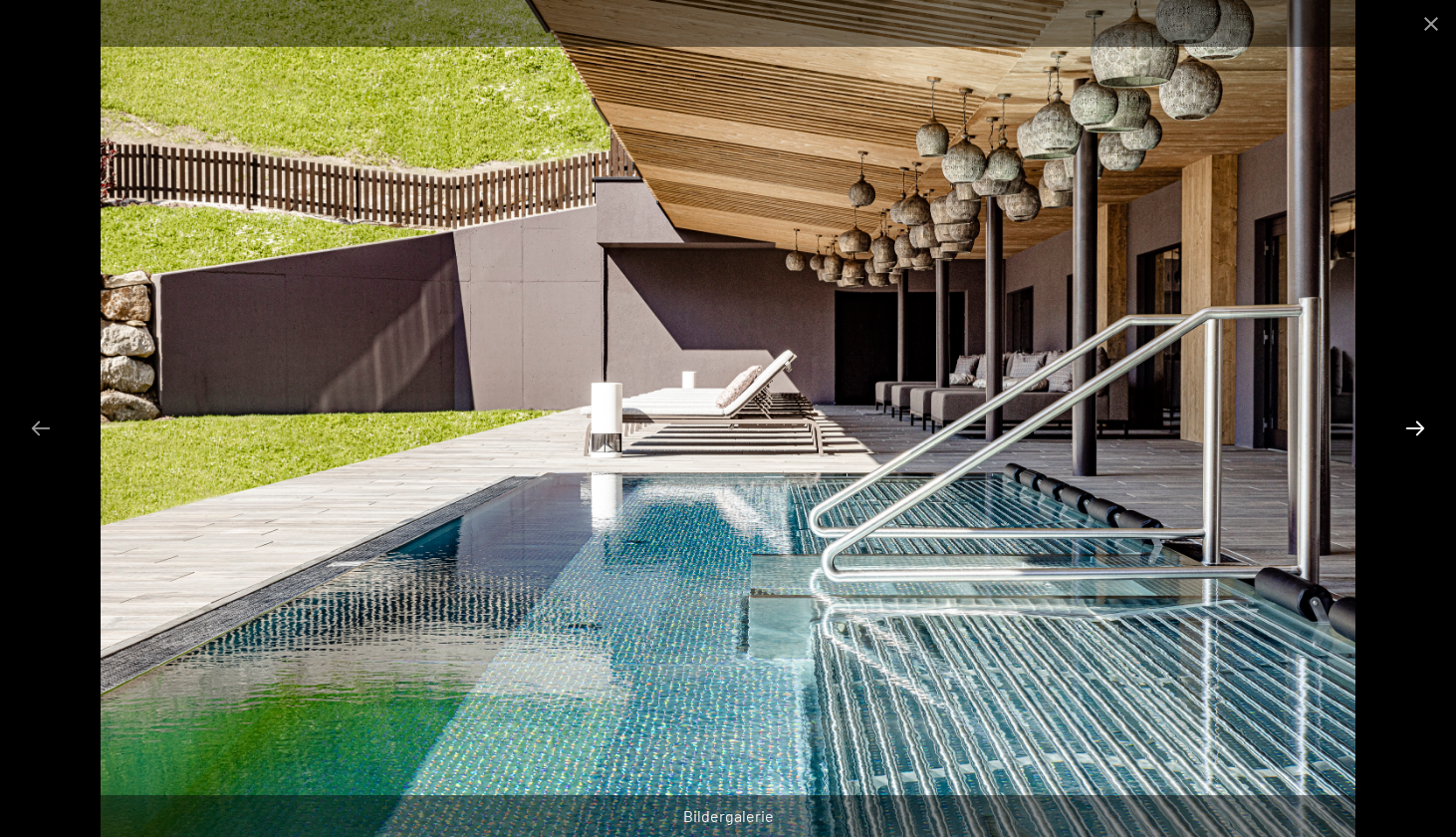 click at bounding box center (1415, 427) 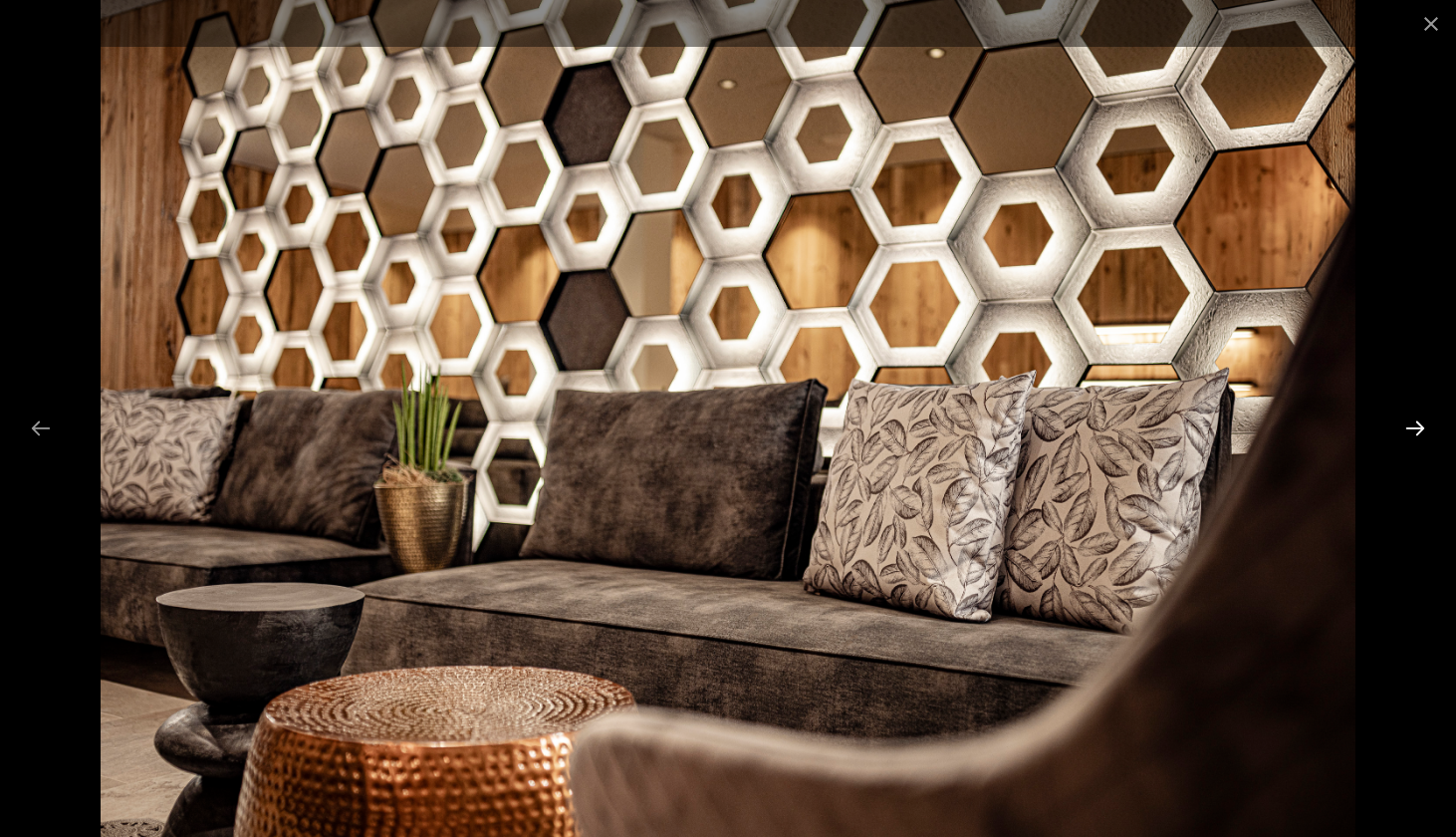 click at bounding box center (1415, 427) 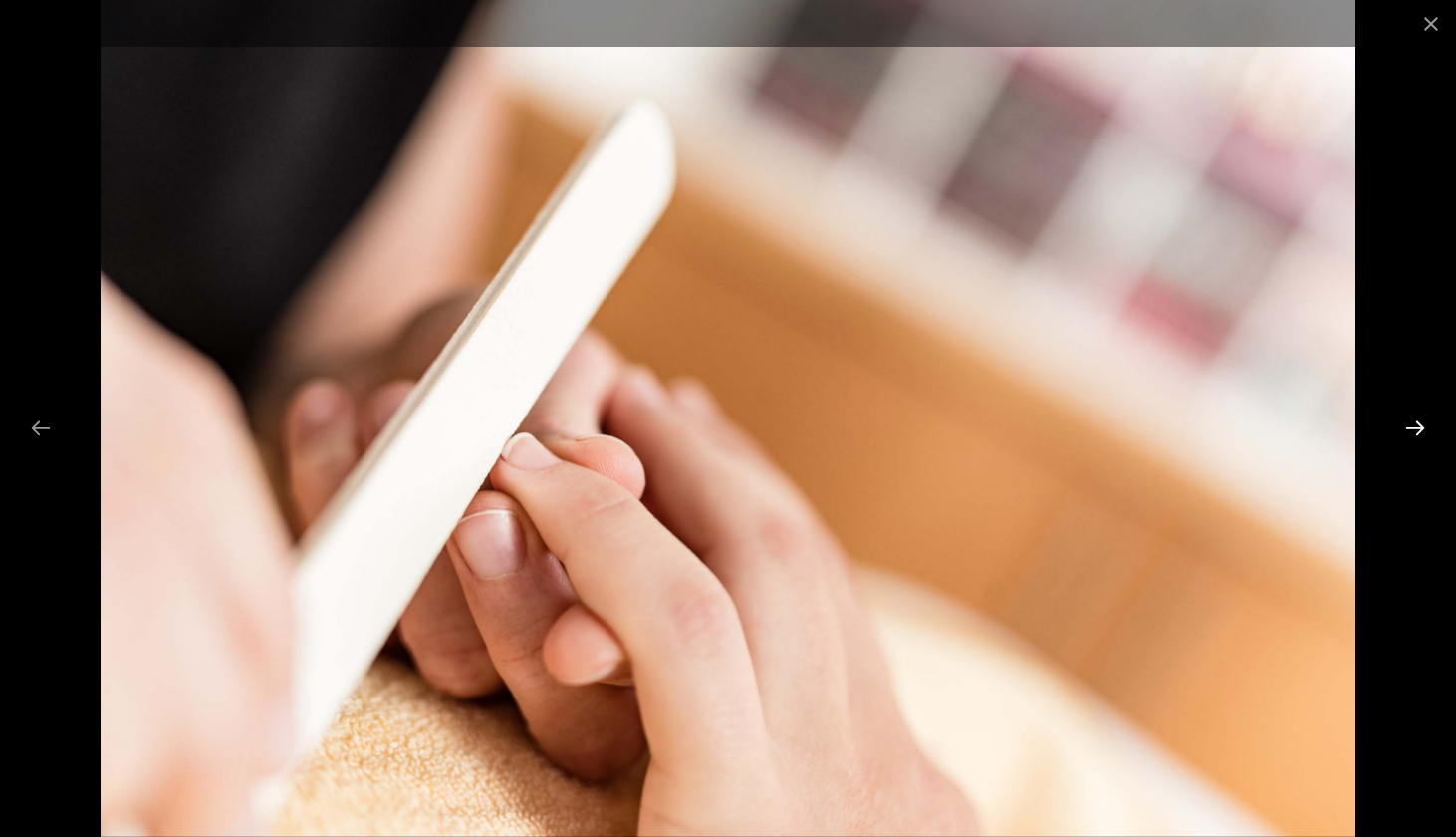 click at bounding box center [1415, 427] 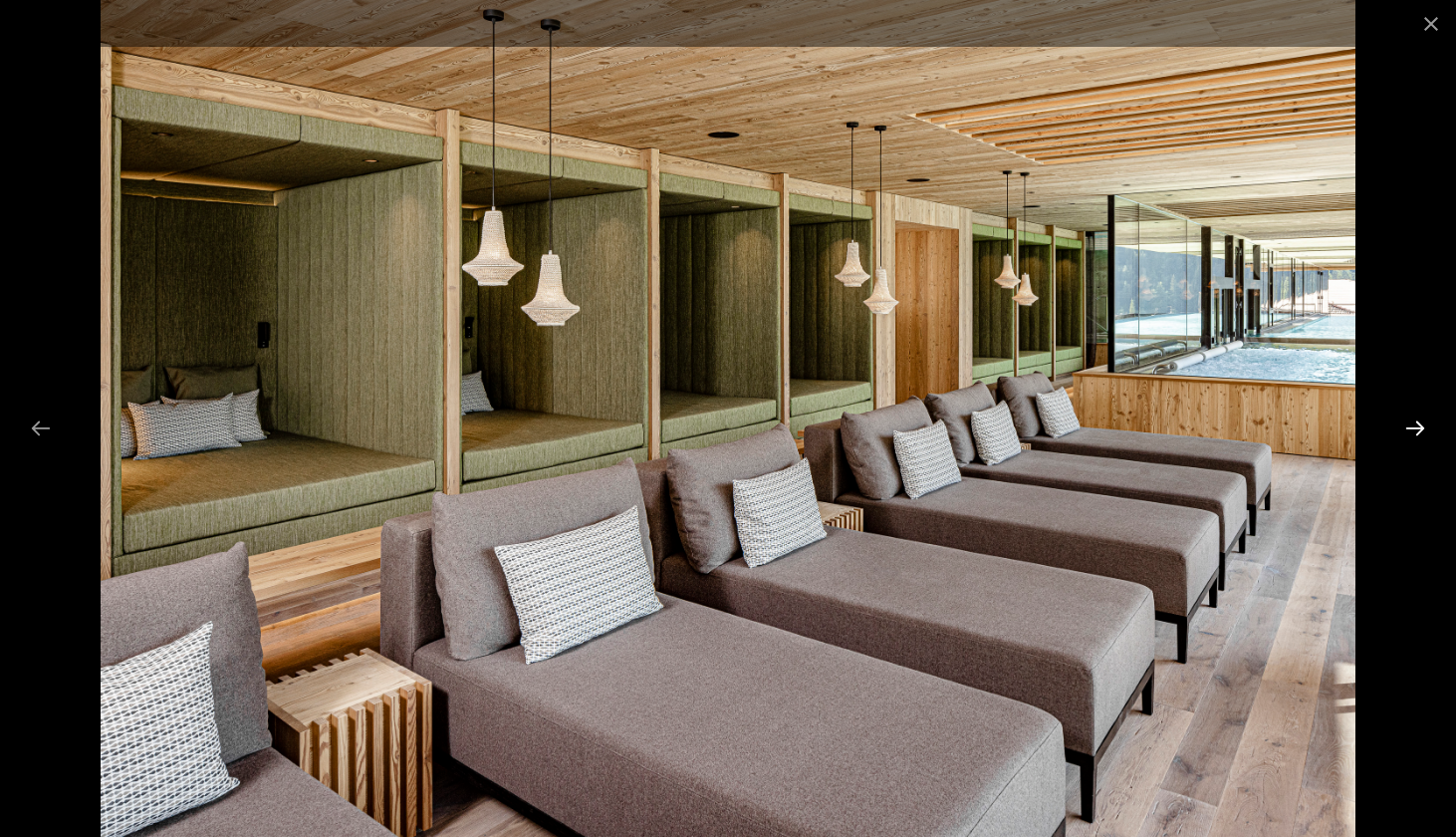 click at bounding box center [1415, 427] 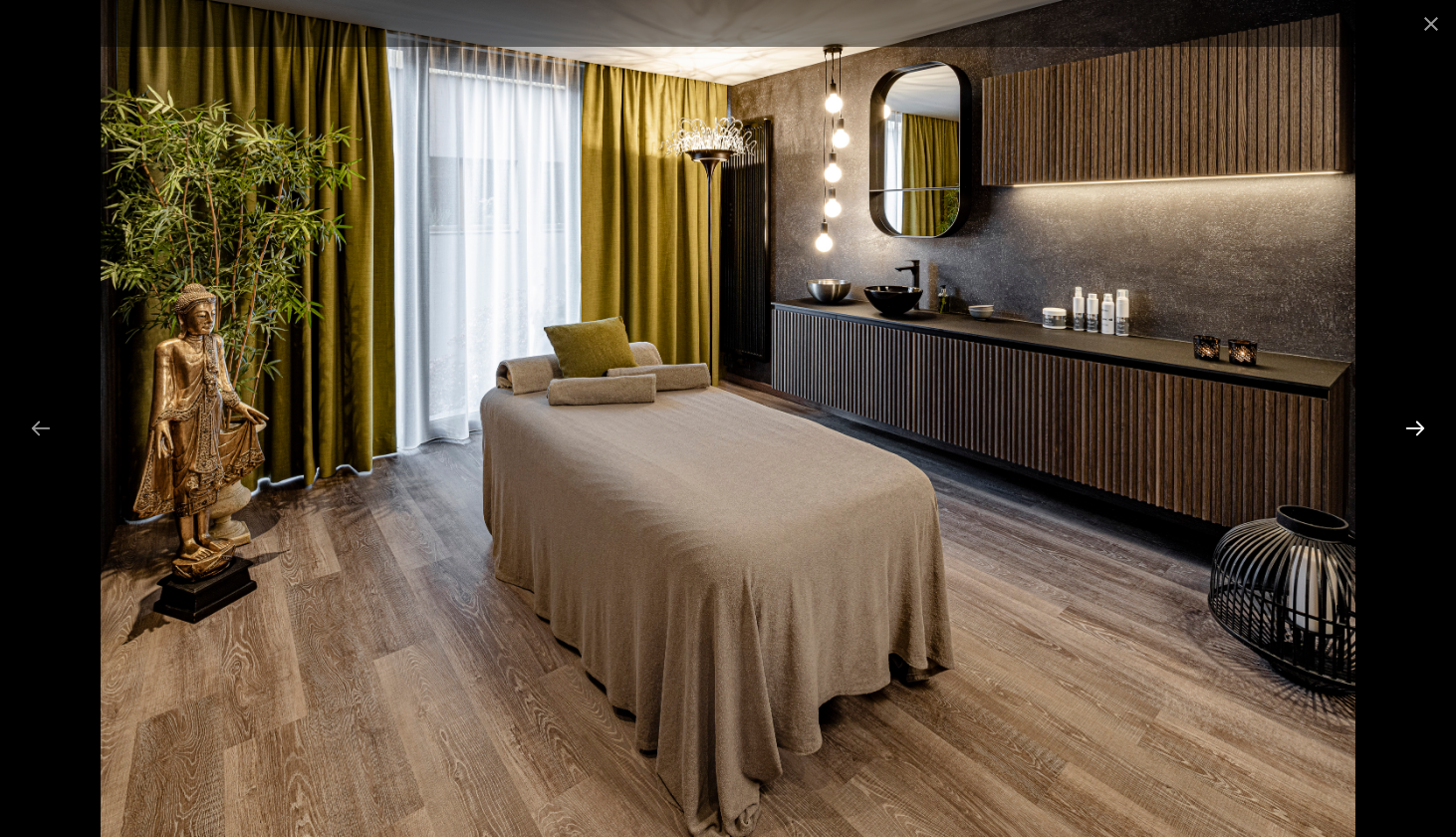 click at bounding box center [1415, 427] 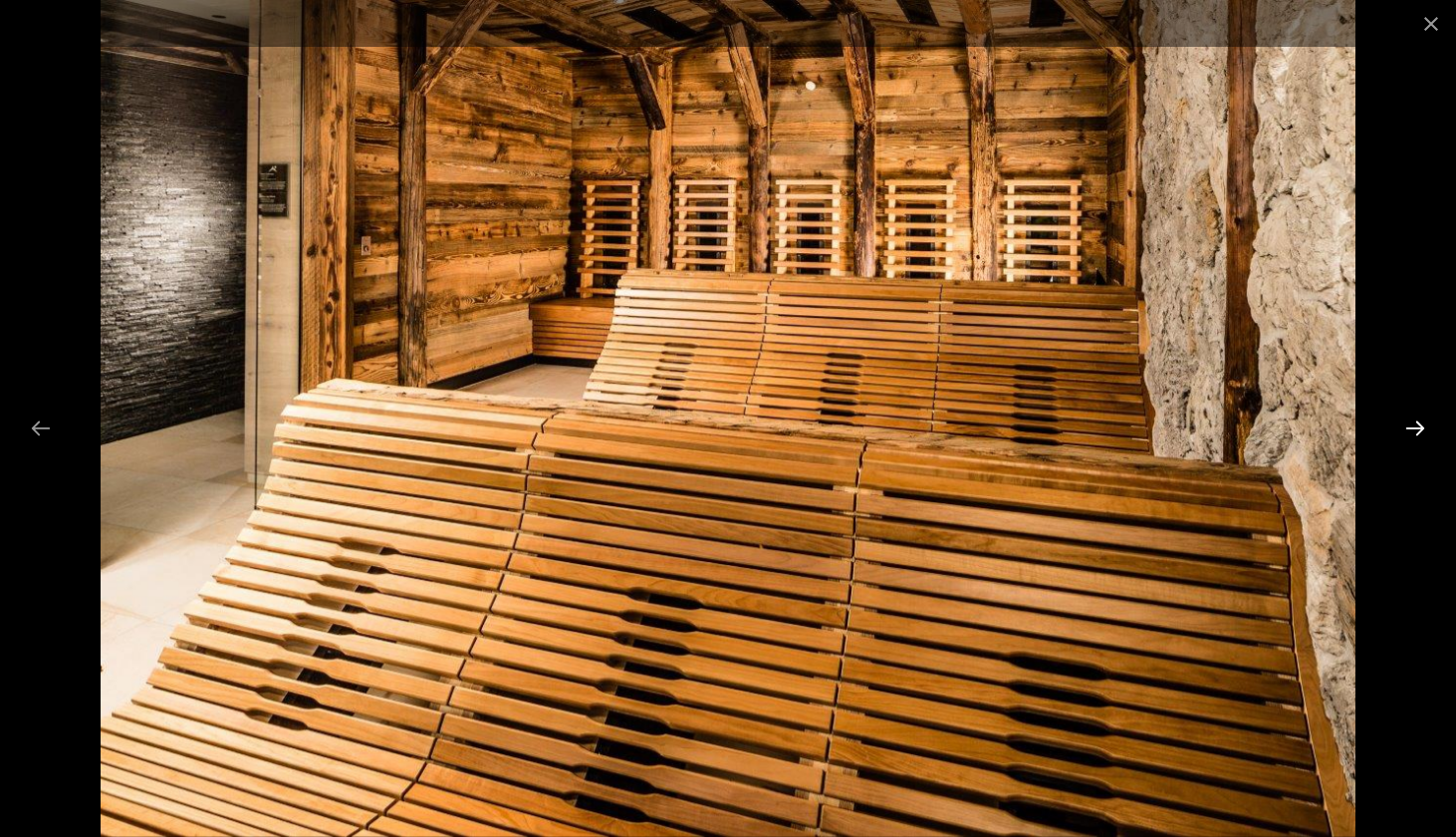 click at bounding box center (1415, 427) 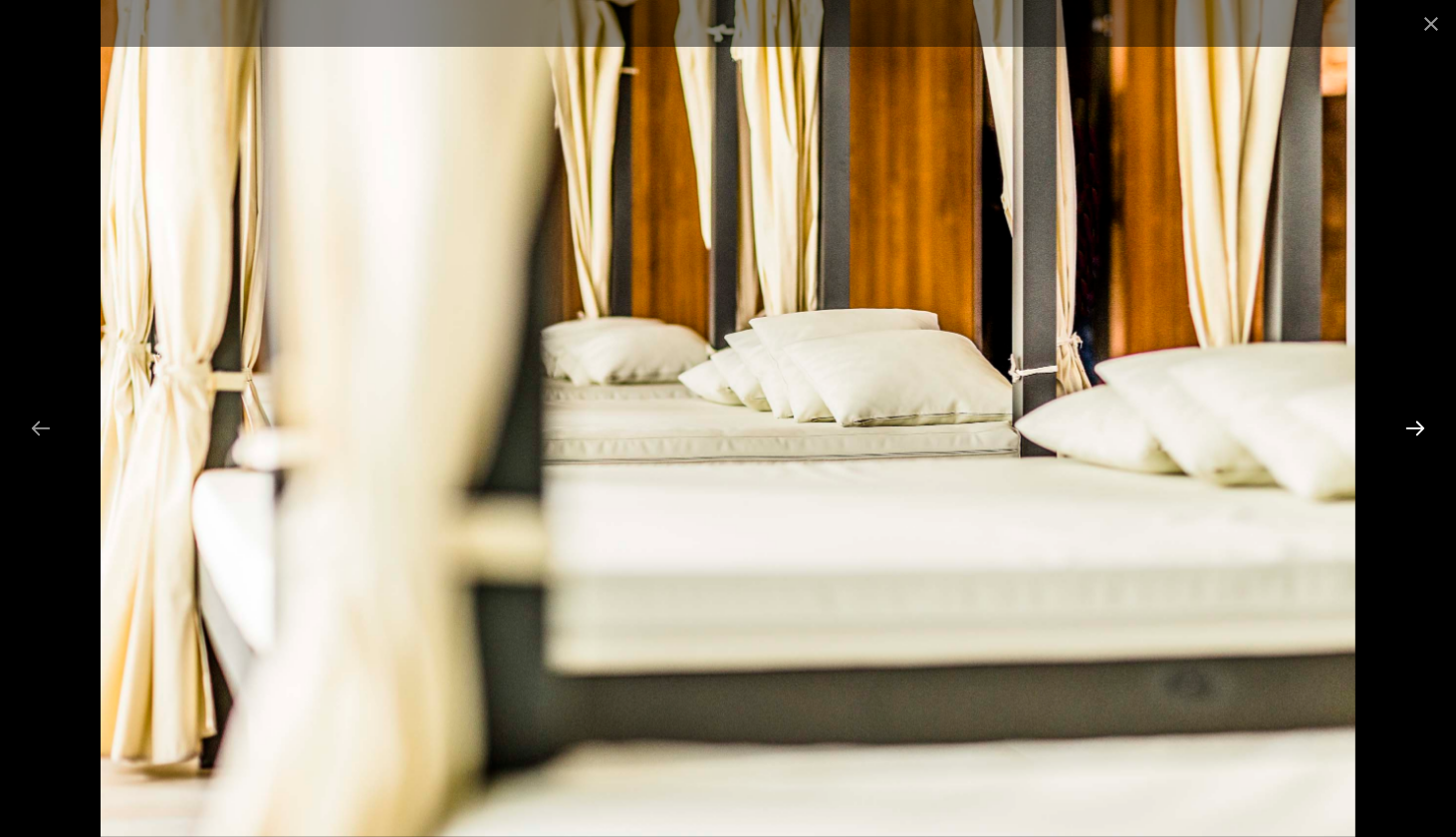 click at bounding box center [1415, 427] 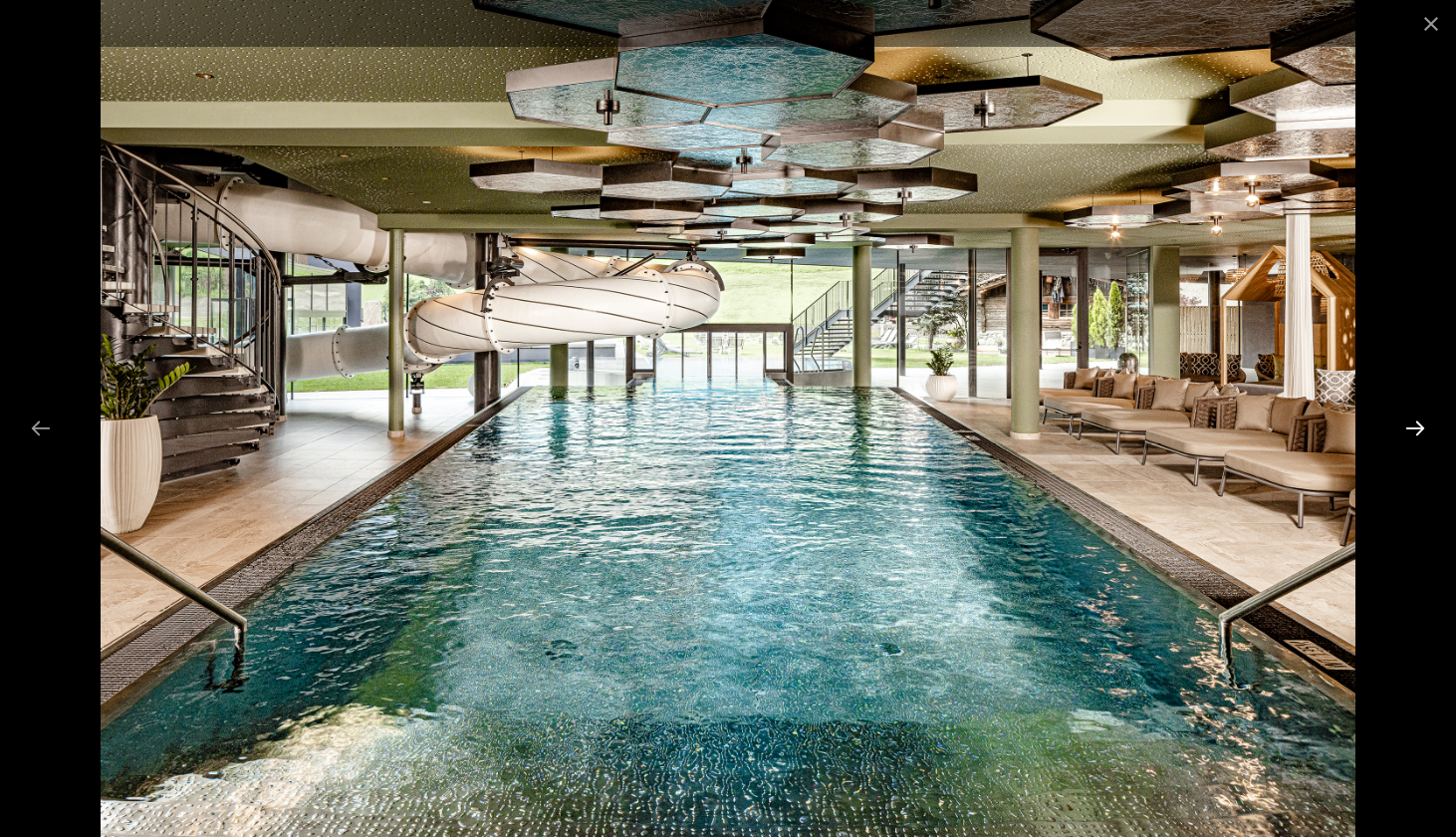 click at bounding box center (1415, 427) 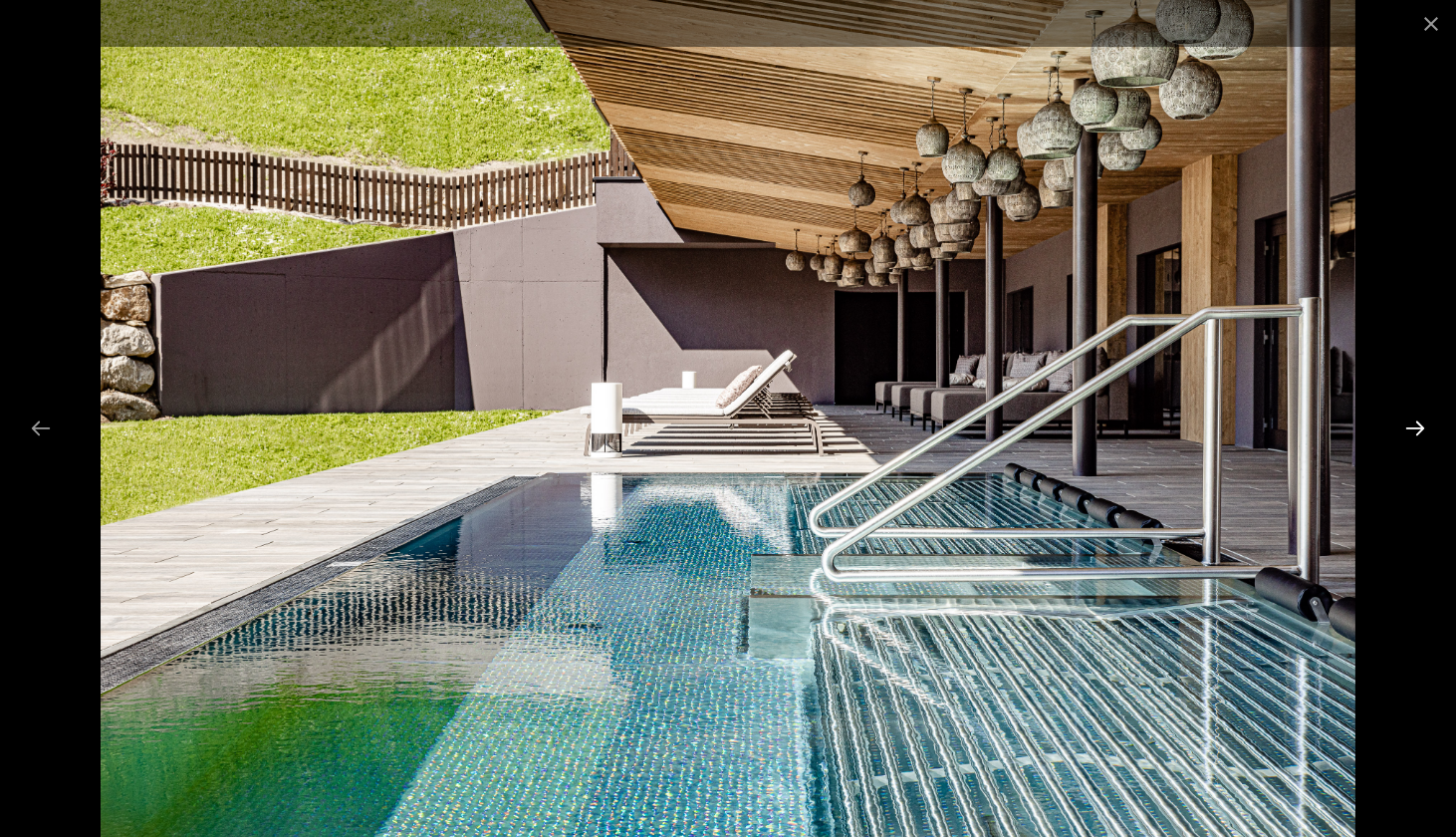 click at bounding box center (1415, 427) 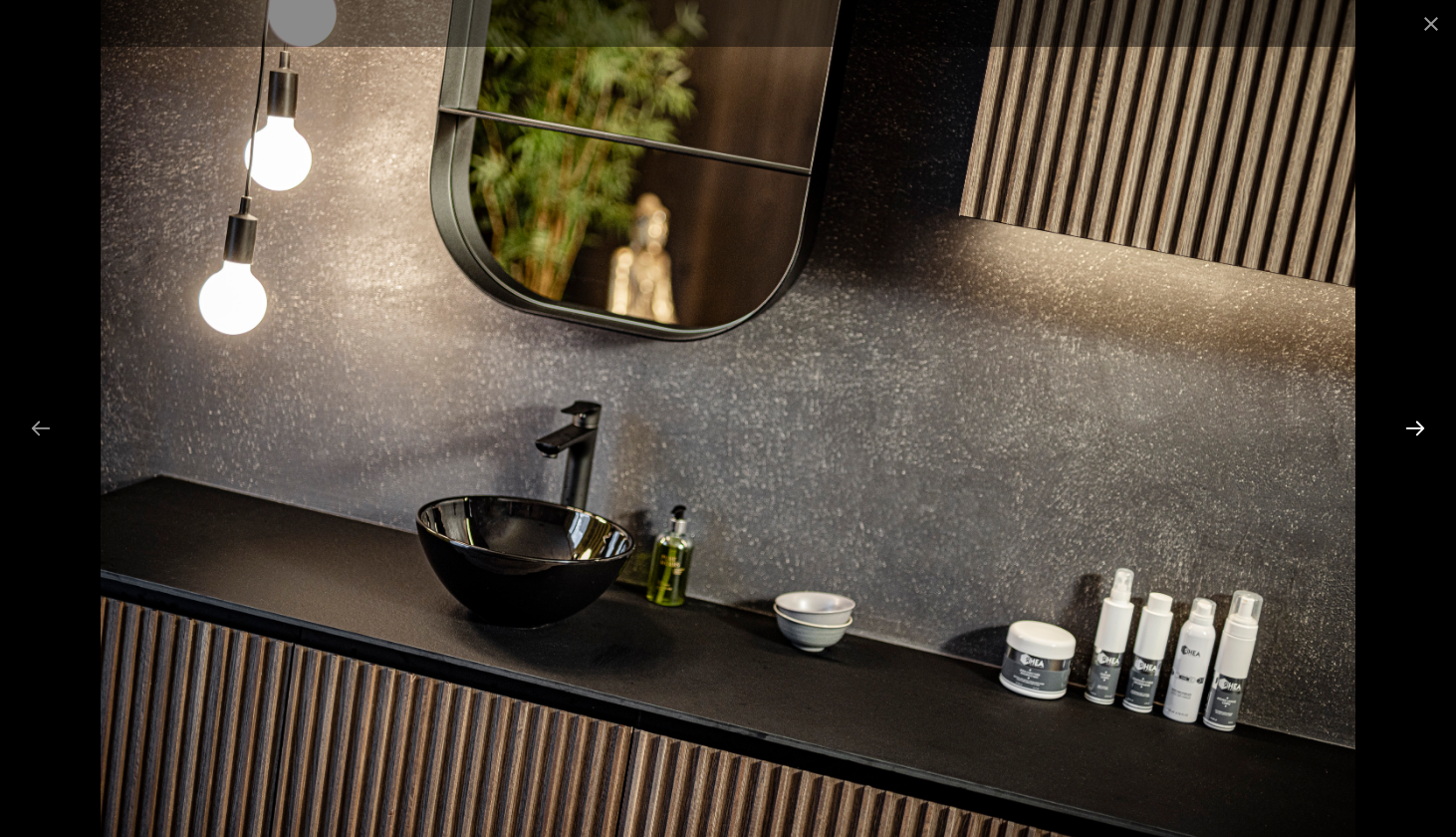 click at bounding box center (1415, 427) 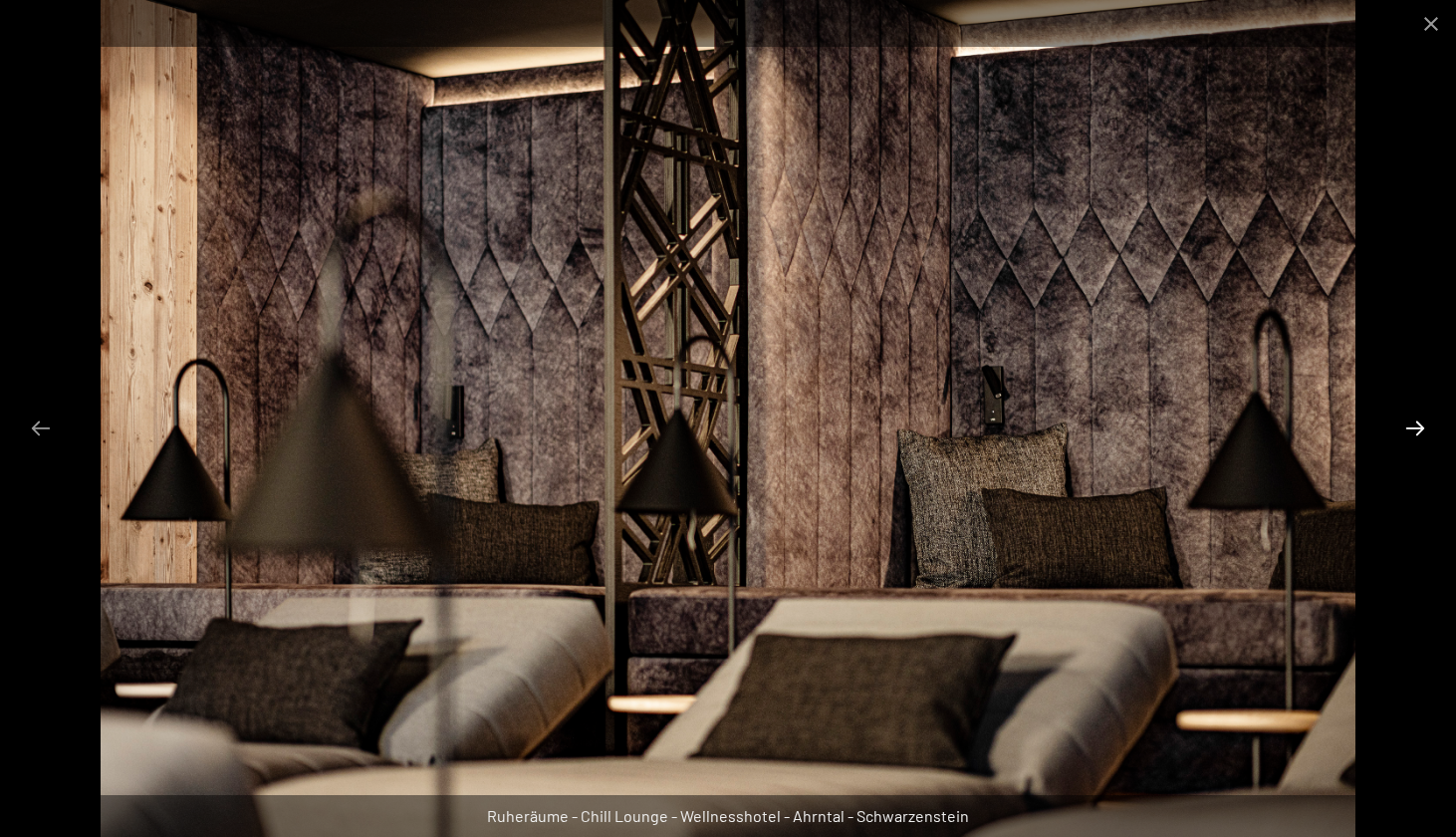 click at bounding box center (1415, 427) 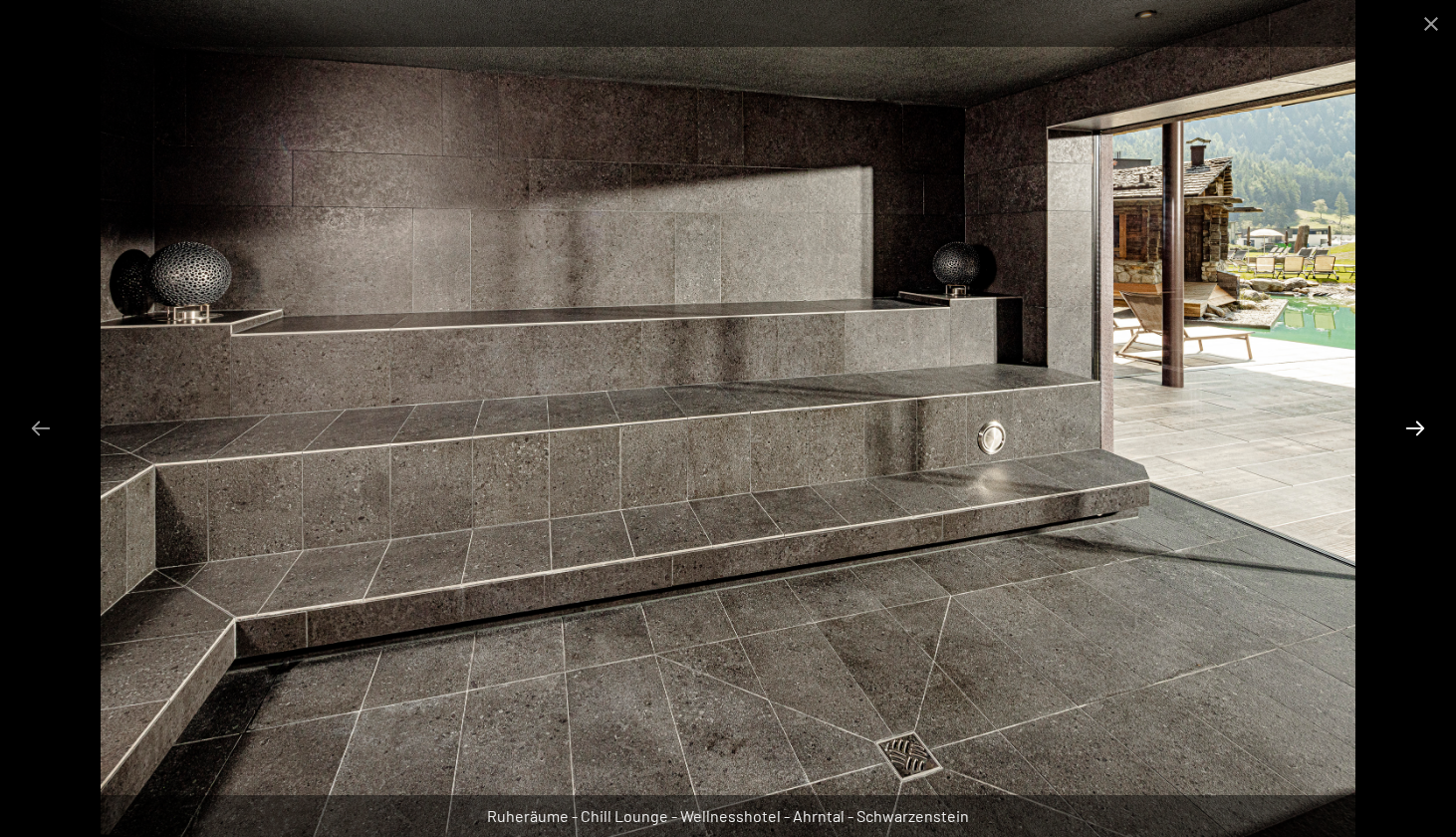 click at bounding box center (1415, 427) 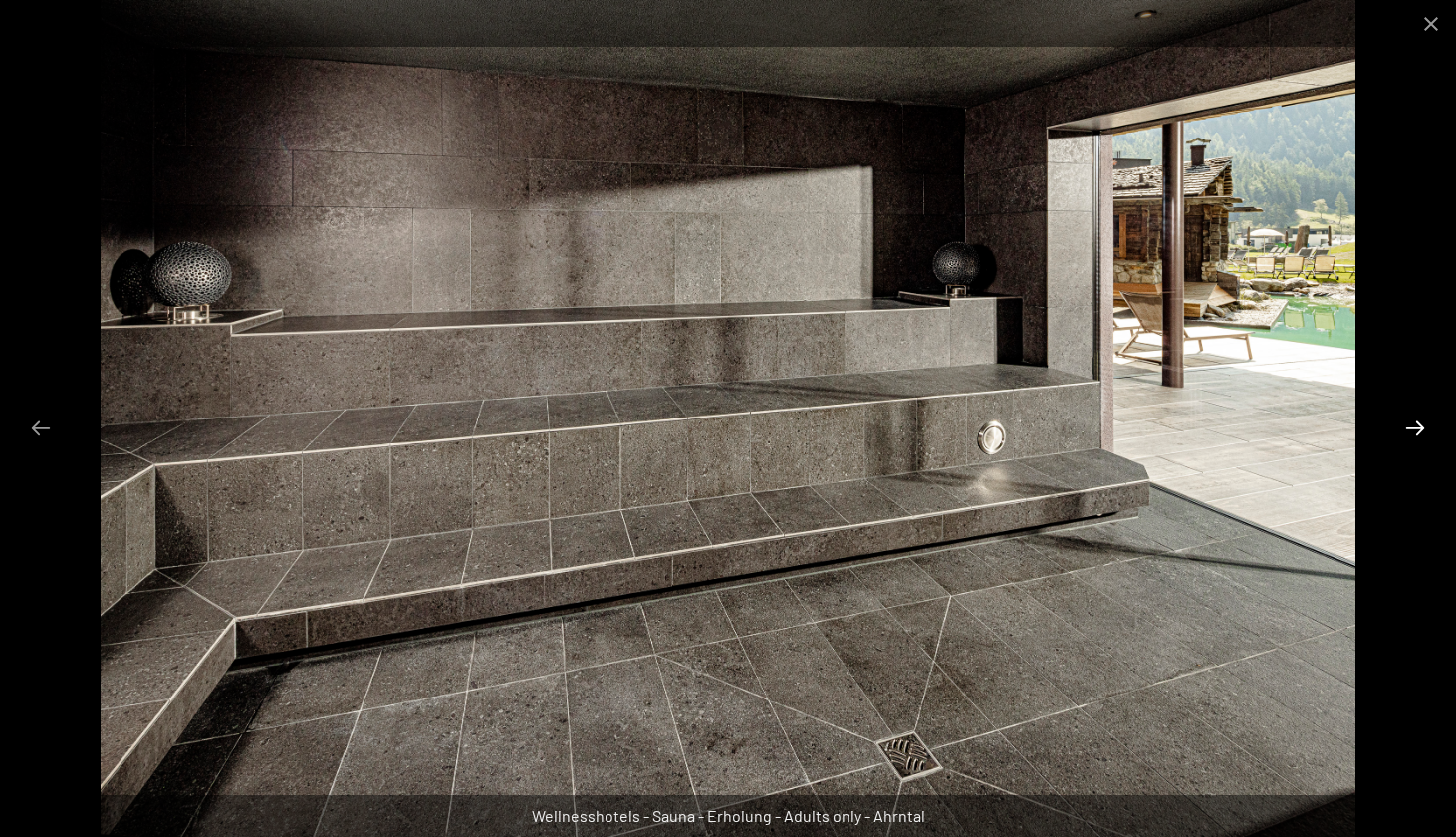 click at bounding box center [1415, 427] 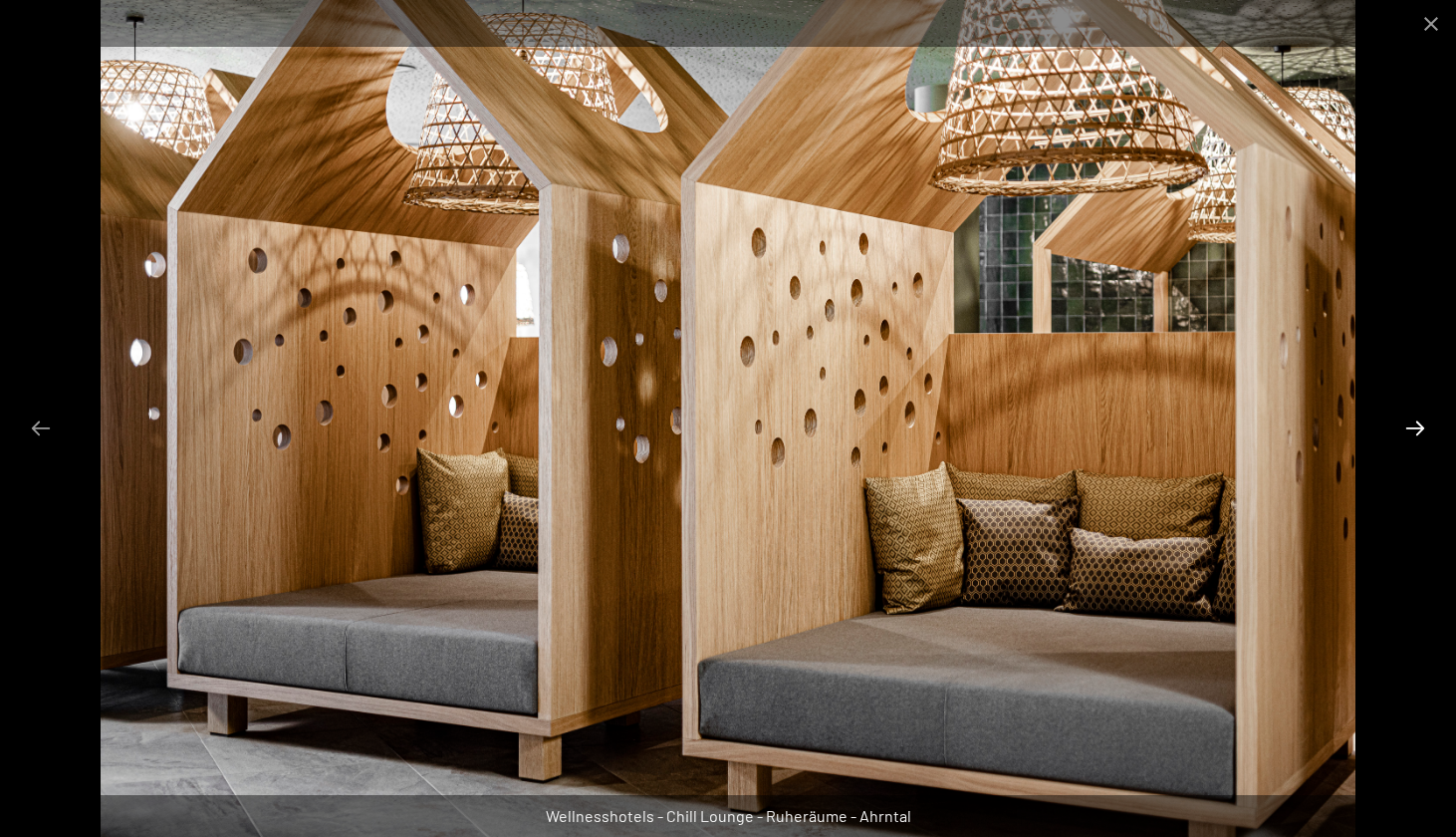 click at bounding box center [1415, 427] 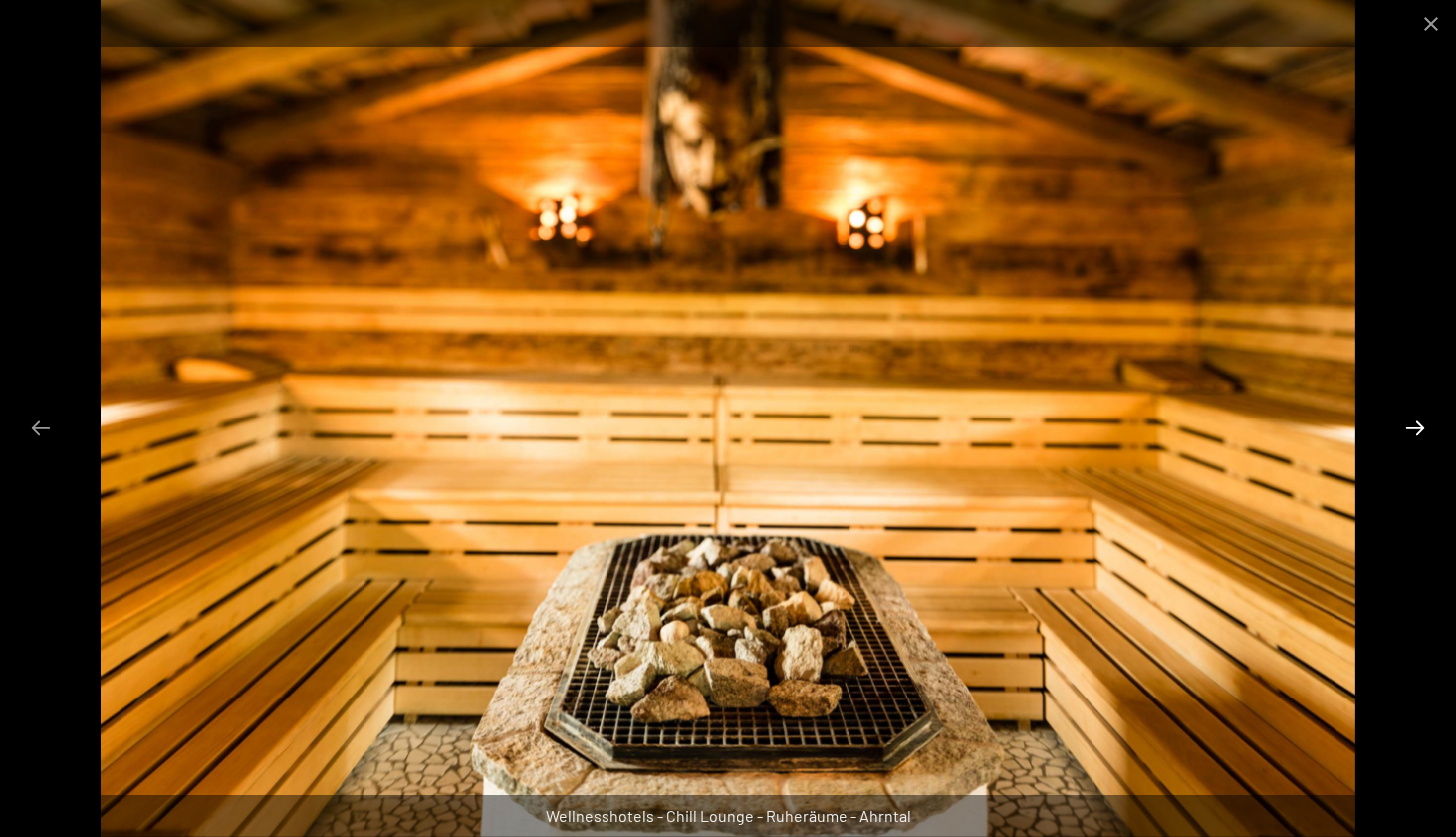 click at bounding box center [1415, 427] 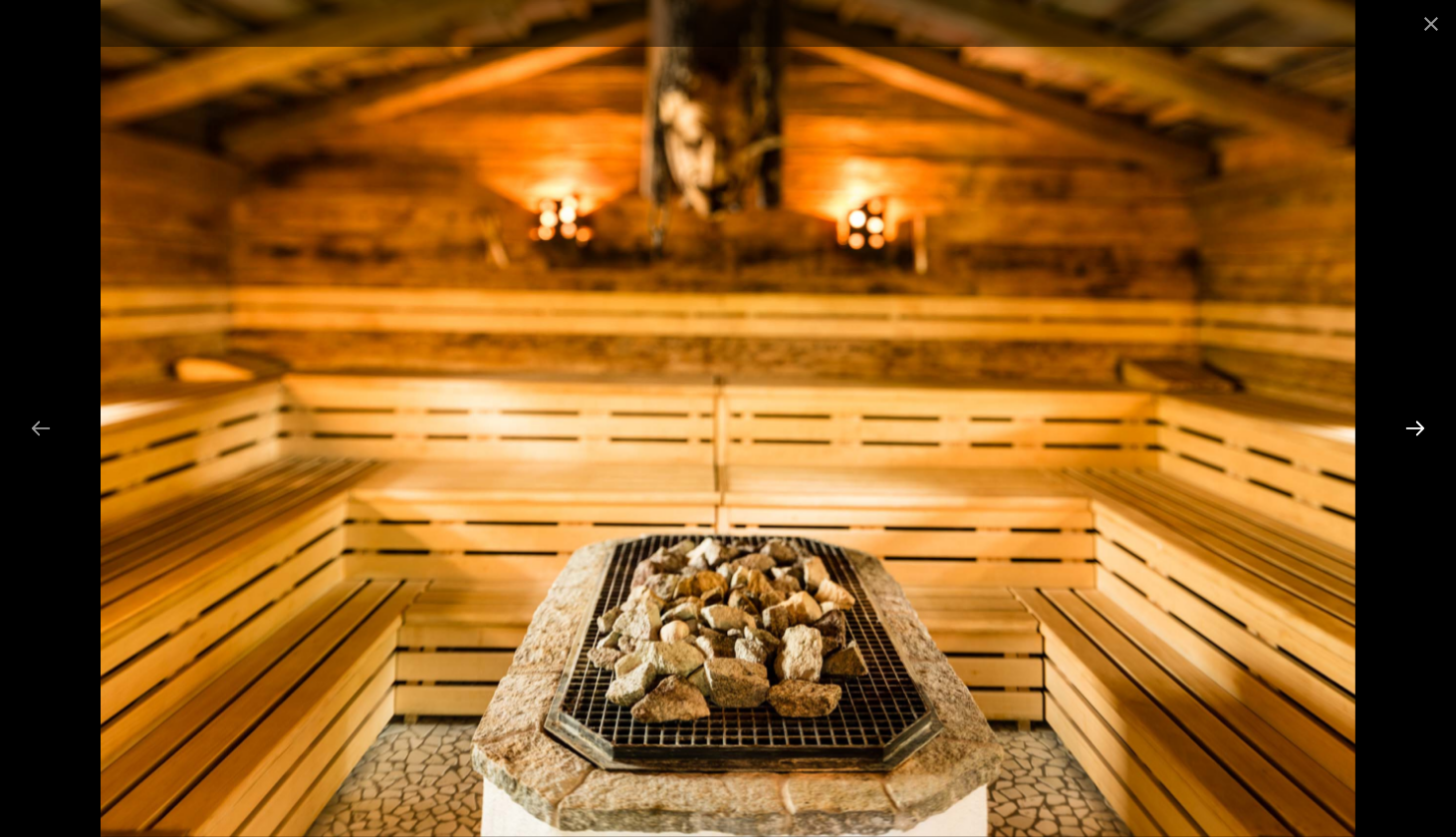 click at bounding box center [1415, 427] 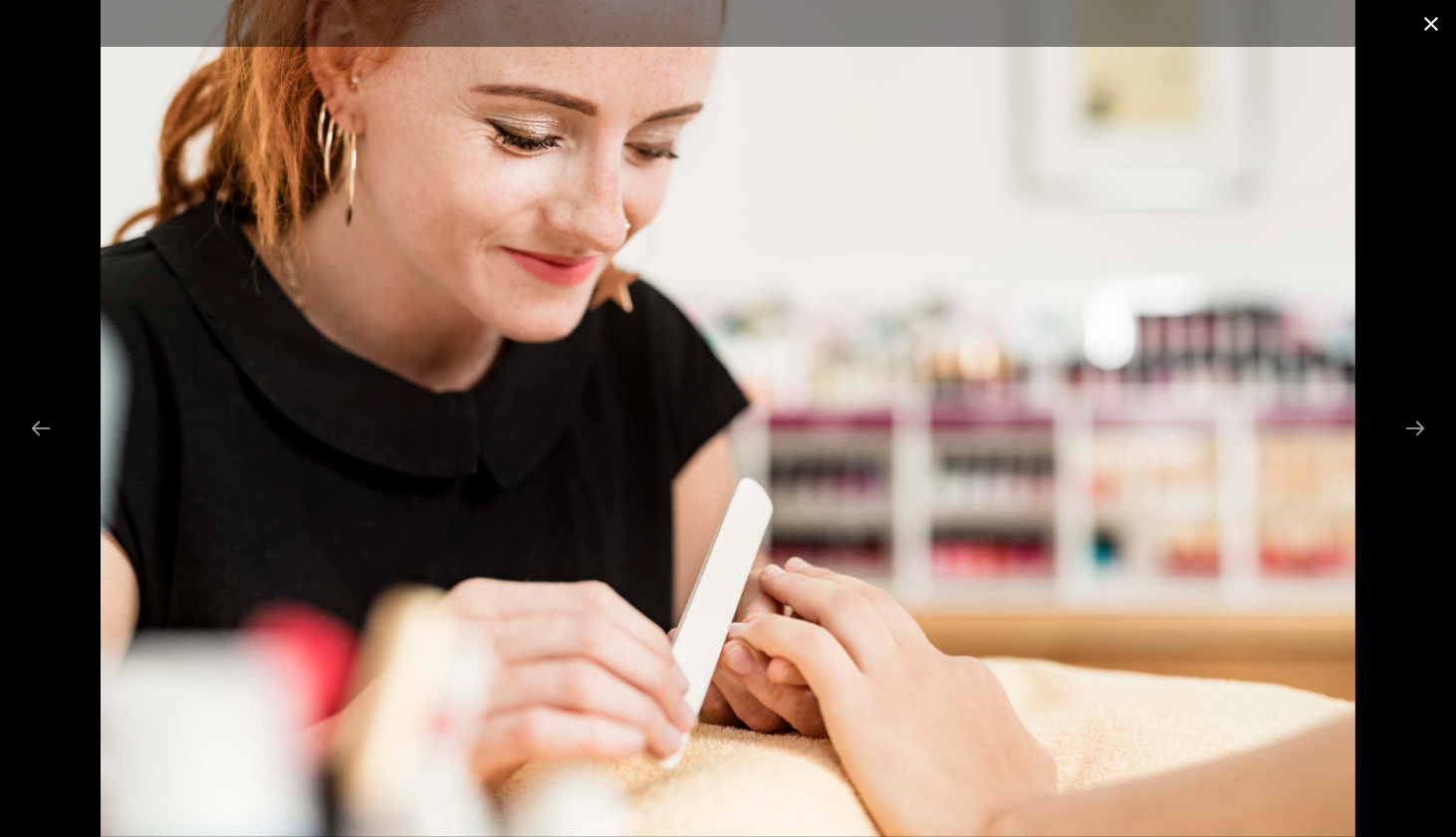 click at bounding box center (1431, 23) 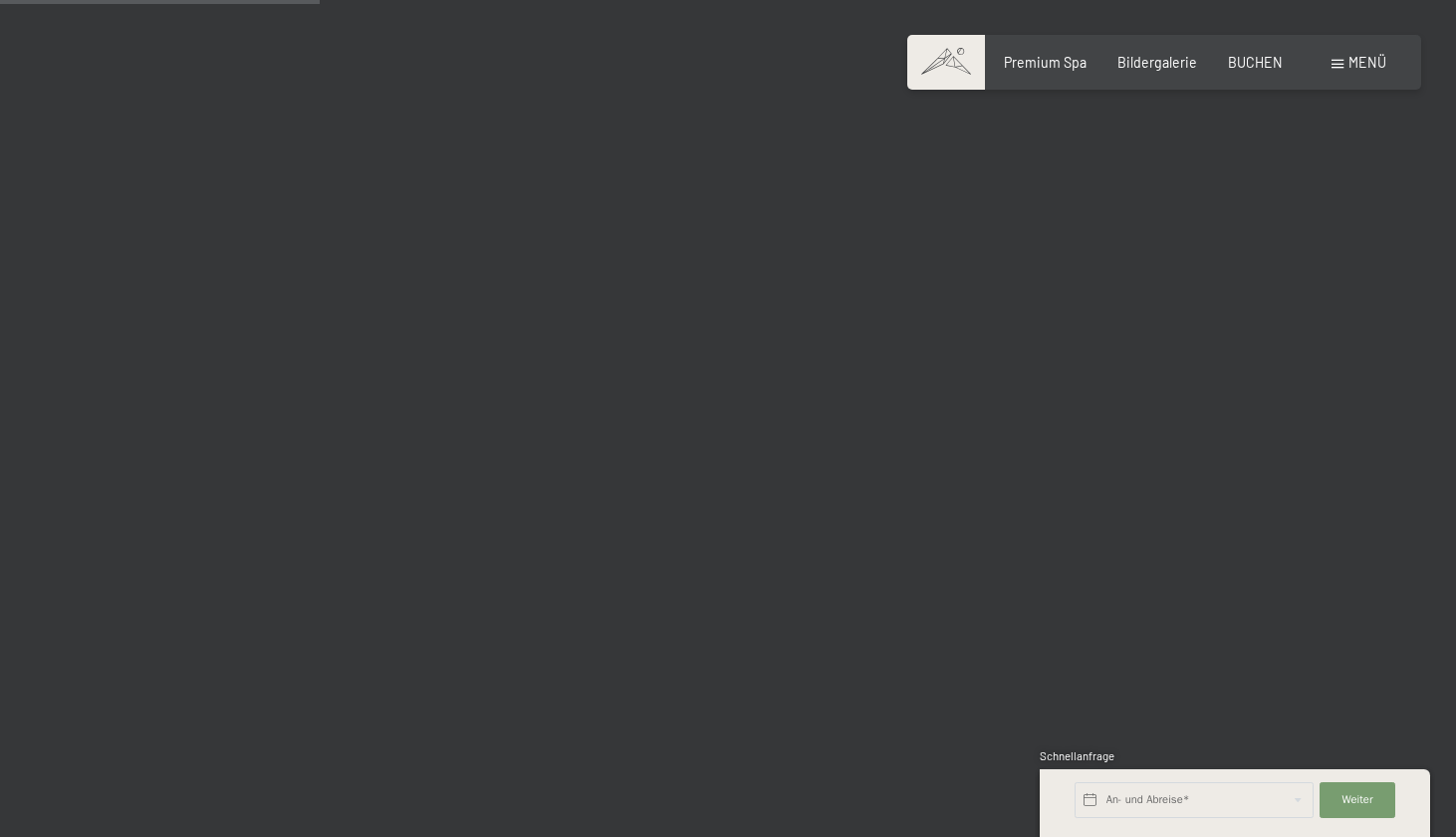 scroll, scrollTop: 4498, scrollLeft: 0, axis: vertical 